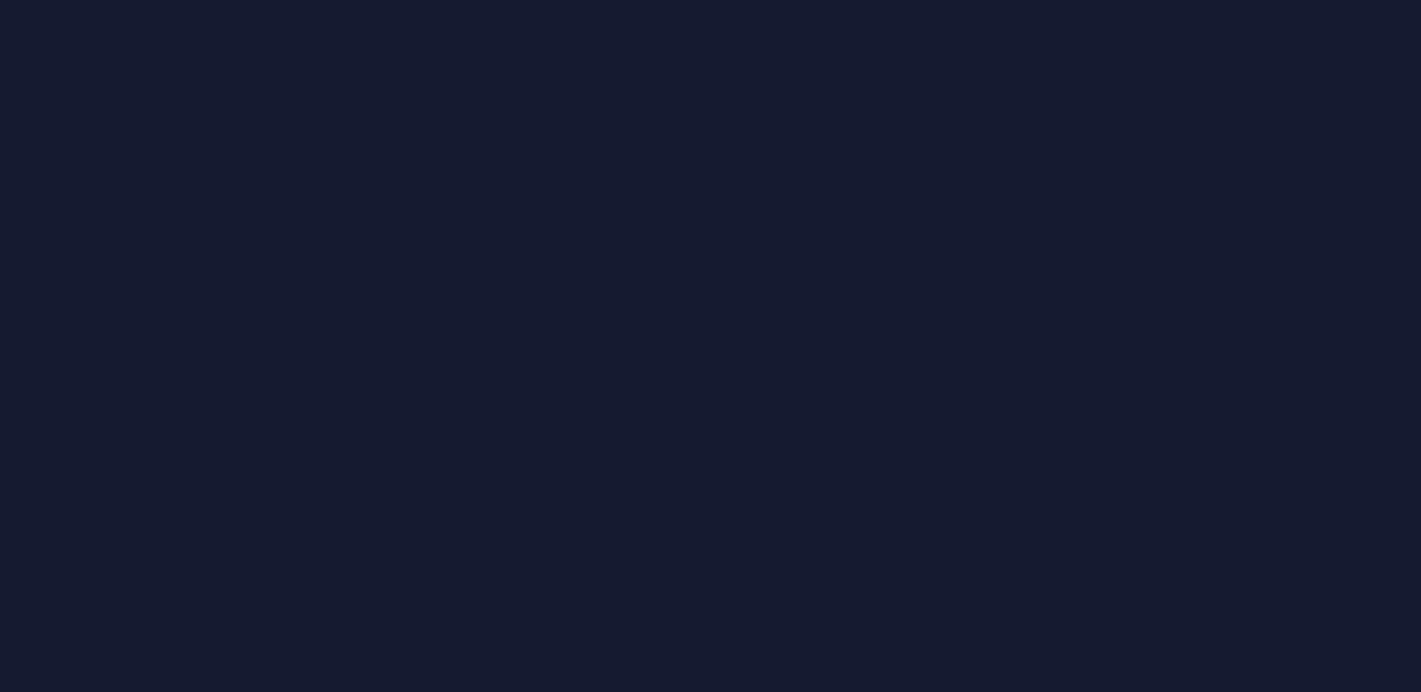 scroll, scrollTop: 0, scrollLeft: 0, axis: both 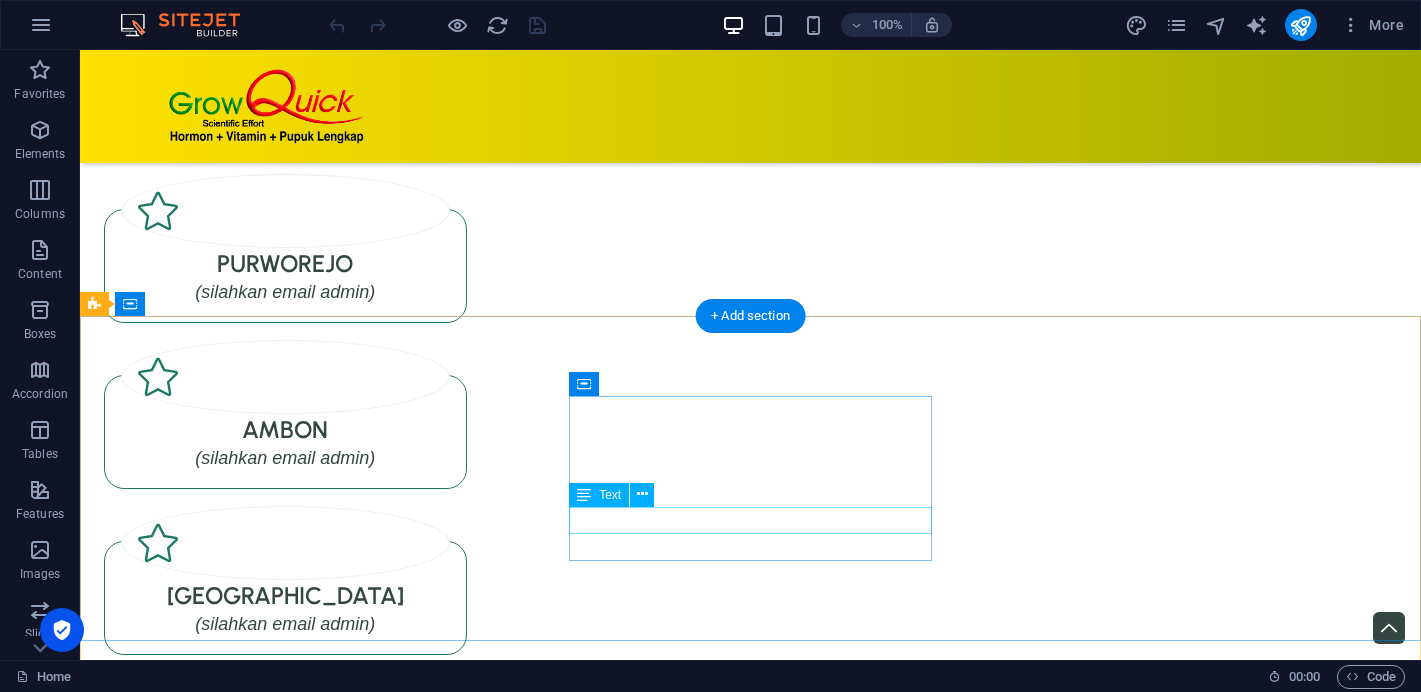 click on "WhatsApp Mobile : [PHONE_NUMBER]" at bounding box center (285, 3615) 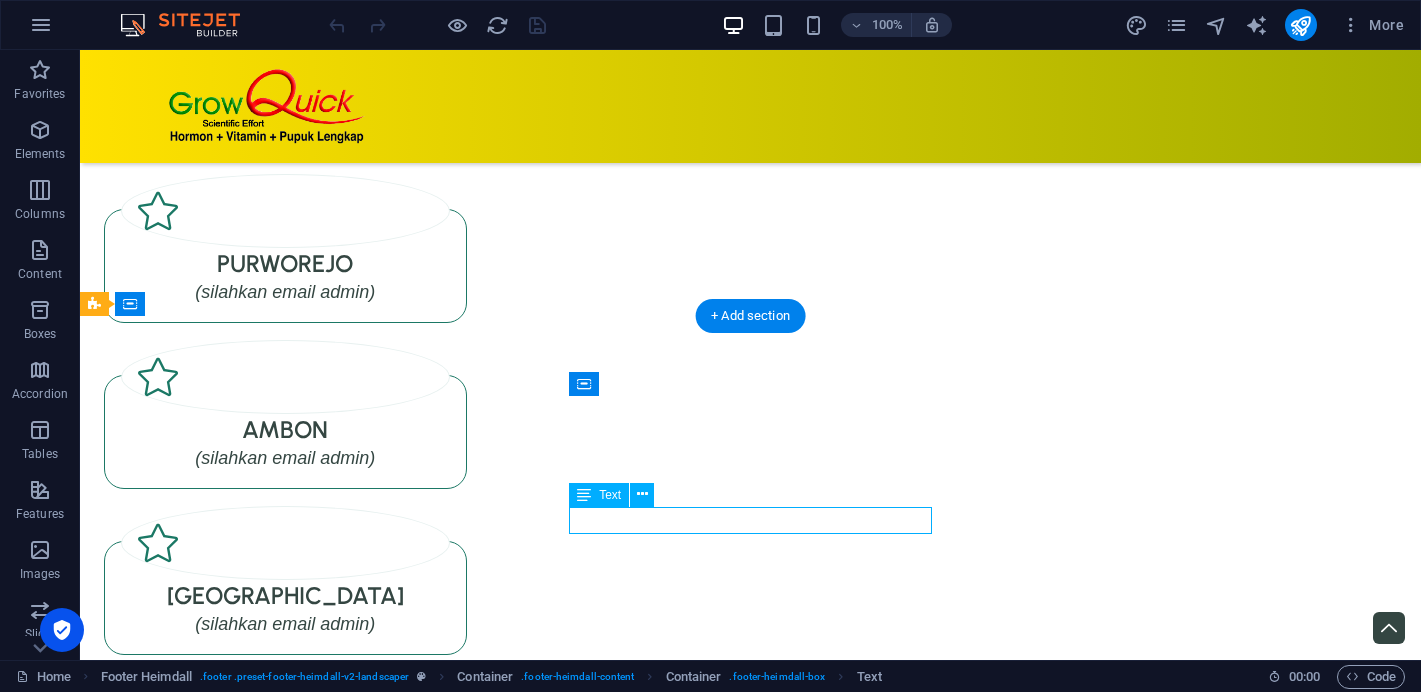 click on "WhatsApp Mobile : [PHONE_NUMBER]" at bounding box center (285, 3615) 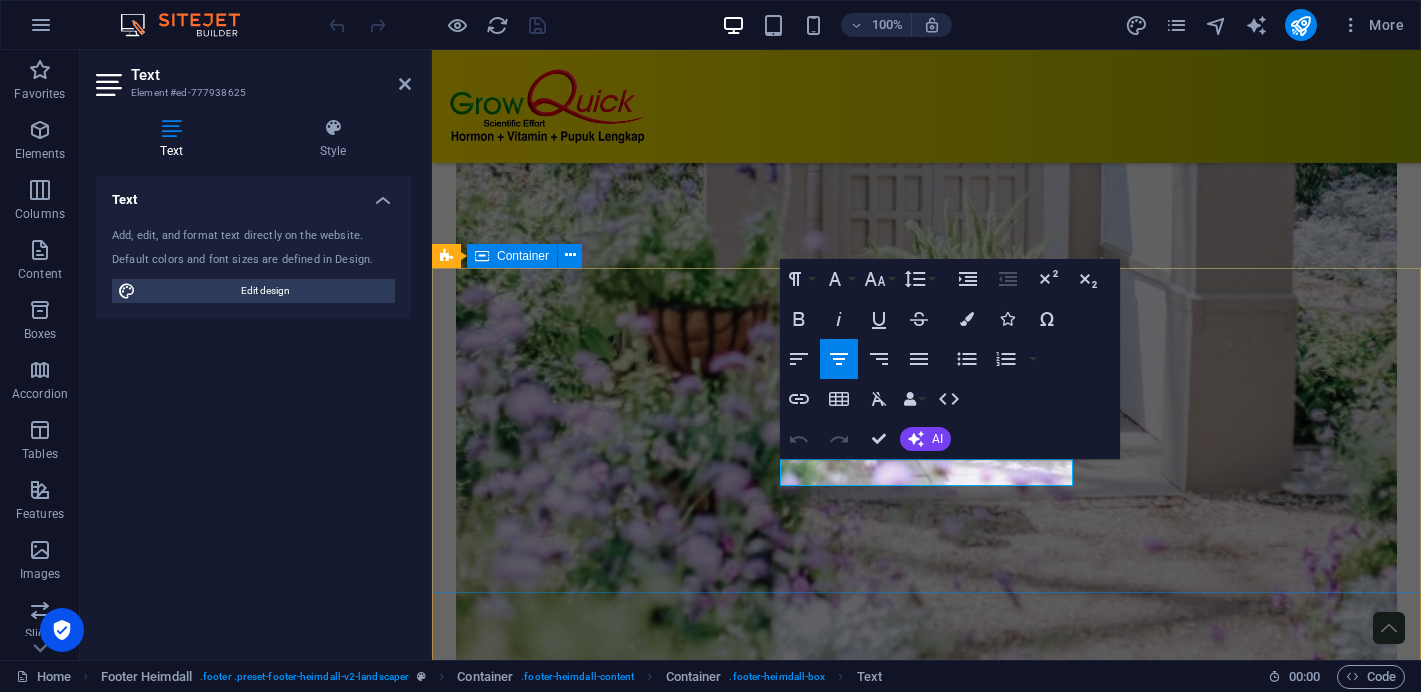 scroll, scrollTop: 11159, scrollLeft: 0, axis: vertical 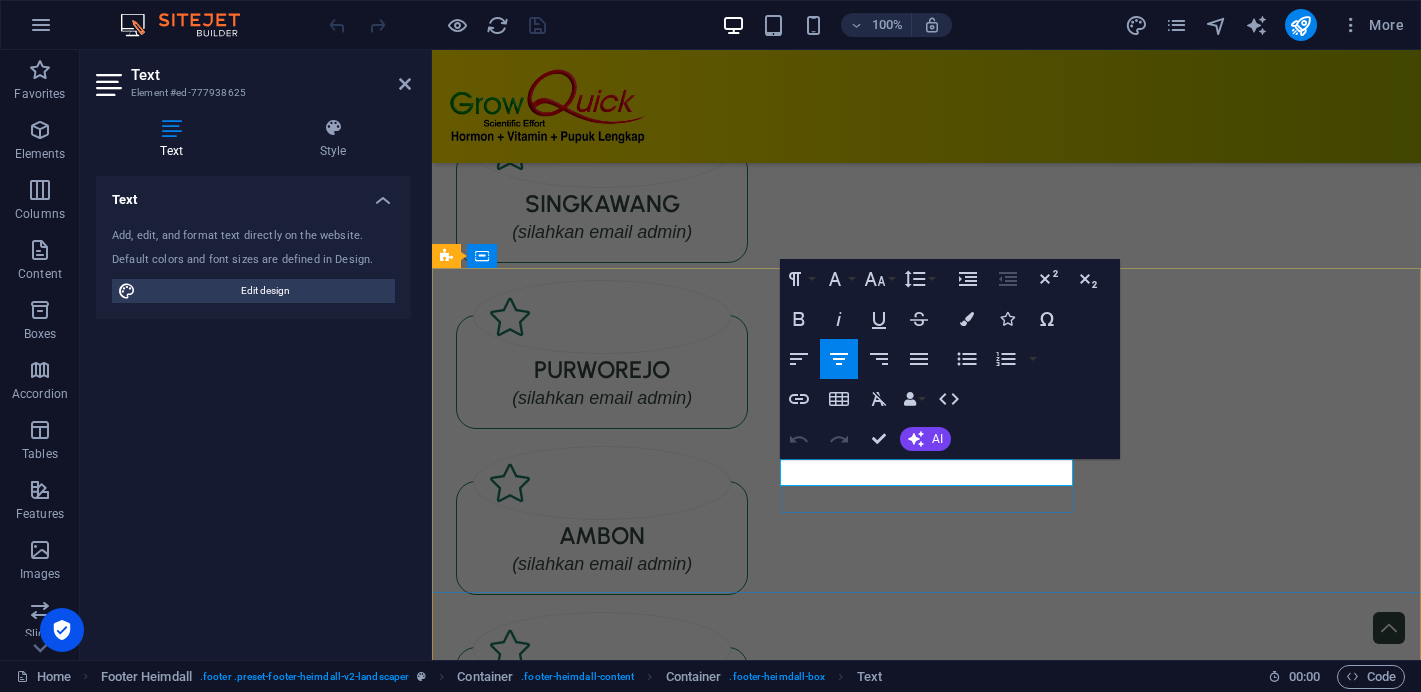 click on "WhatsApp Mobile : [PHONE_NUMBER]" at bounding box center (602, 3525) 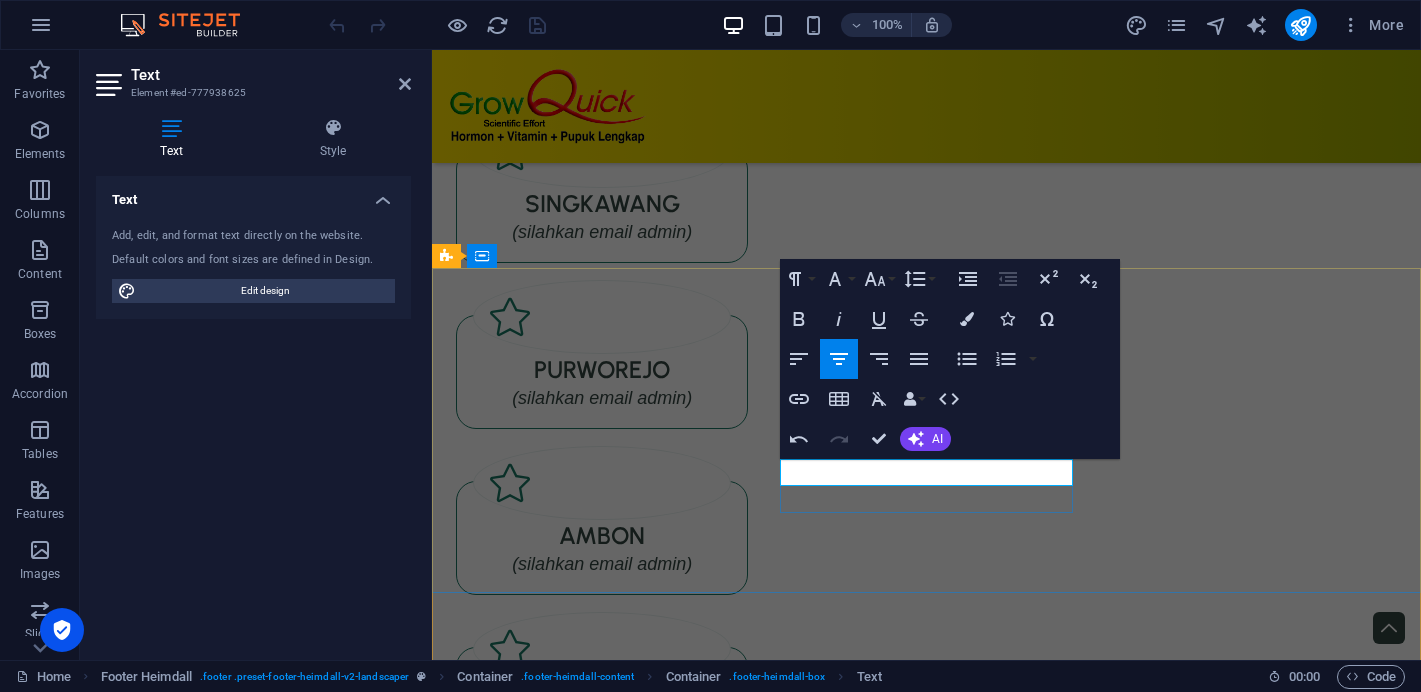 type 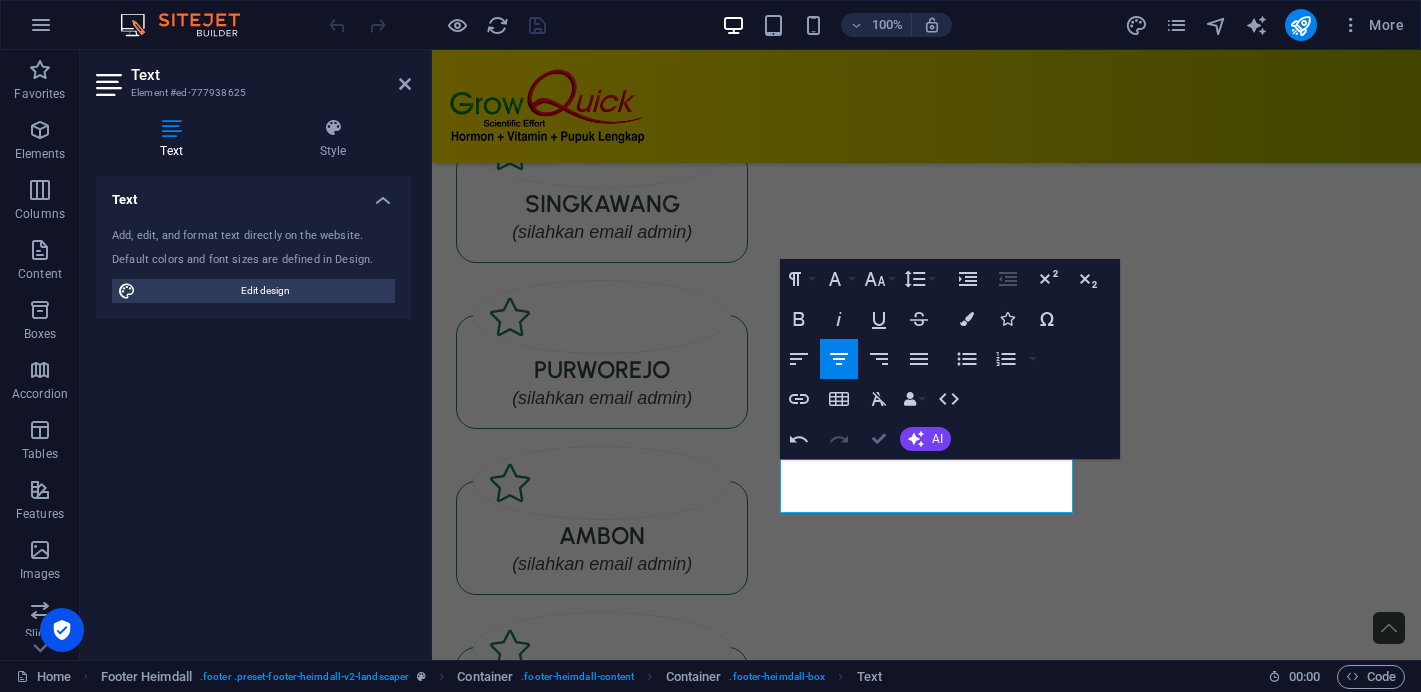 scroll, scrollTop: 12682, scrollLeft: 0, axis: vertical 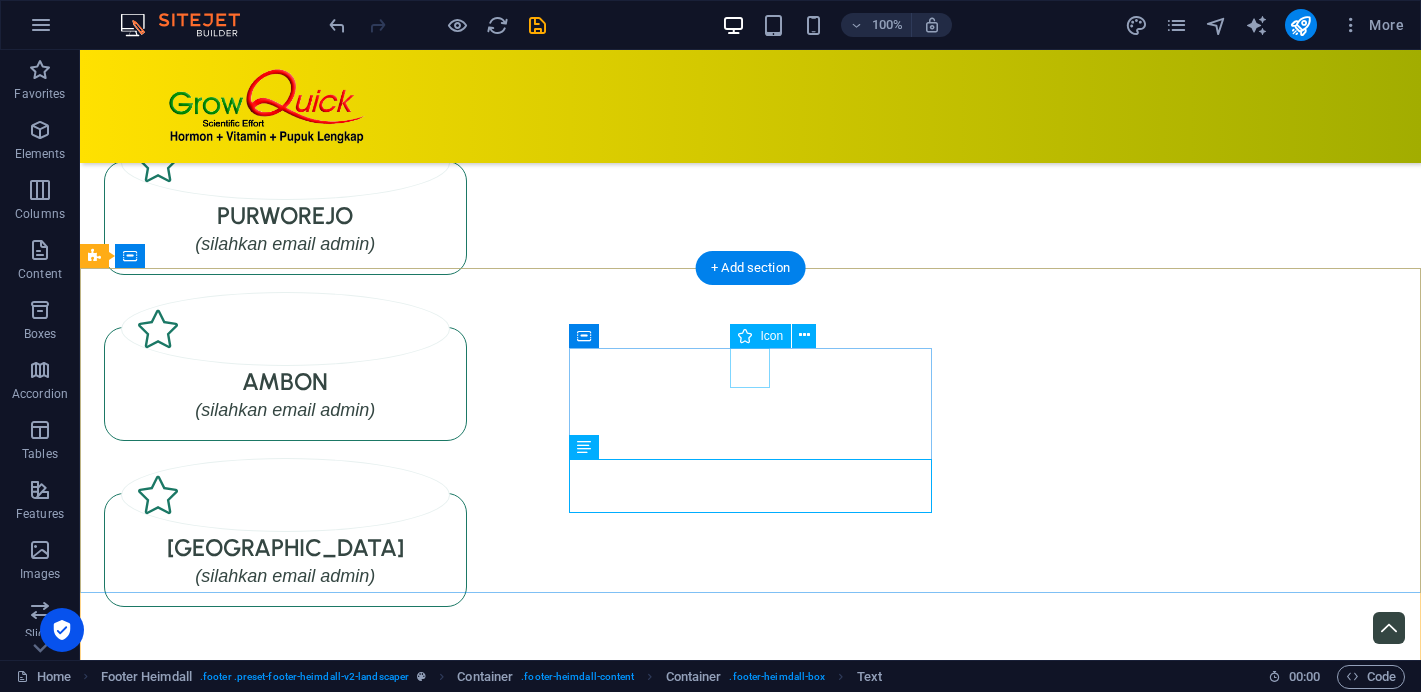 click at bounding box center [285, 3463] 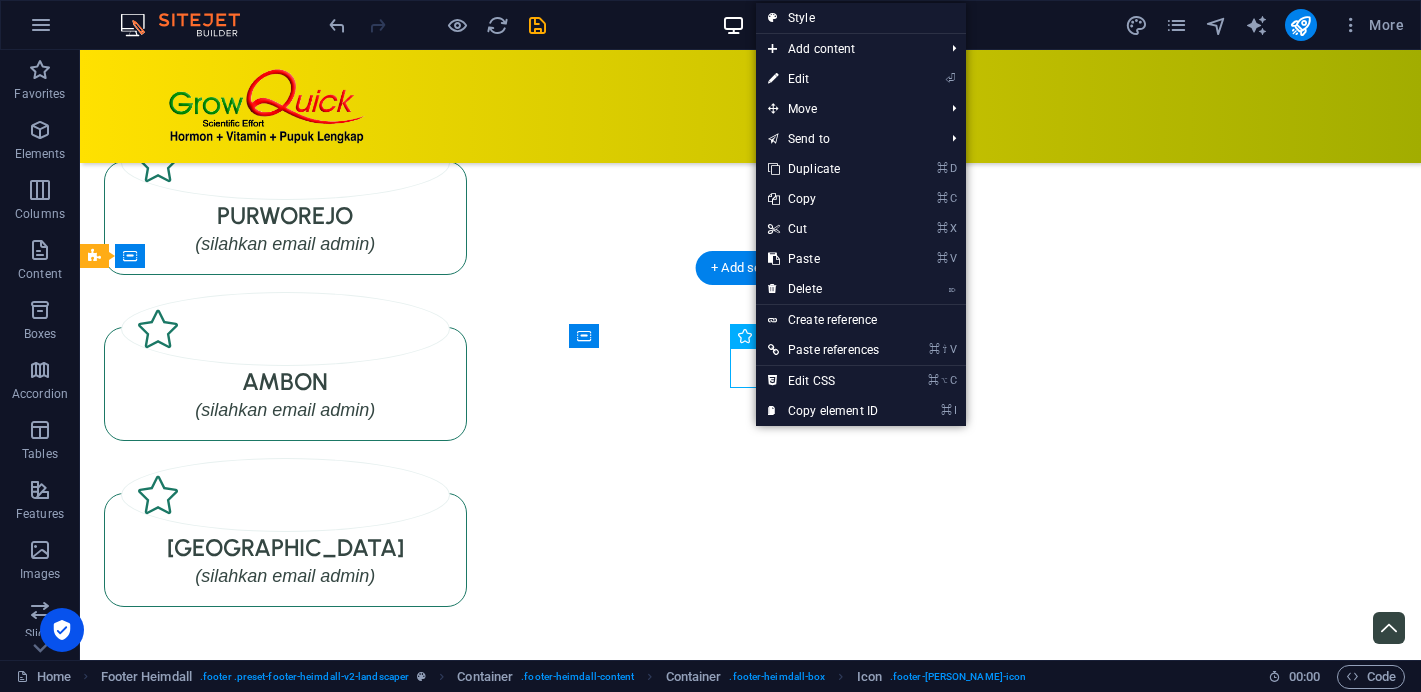 click at bounding box center [285, 3463] 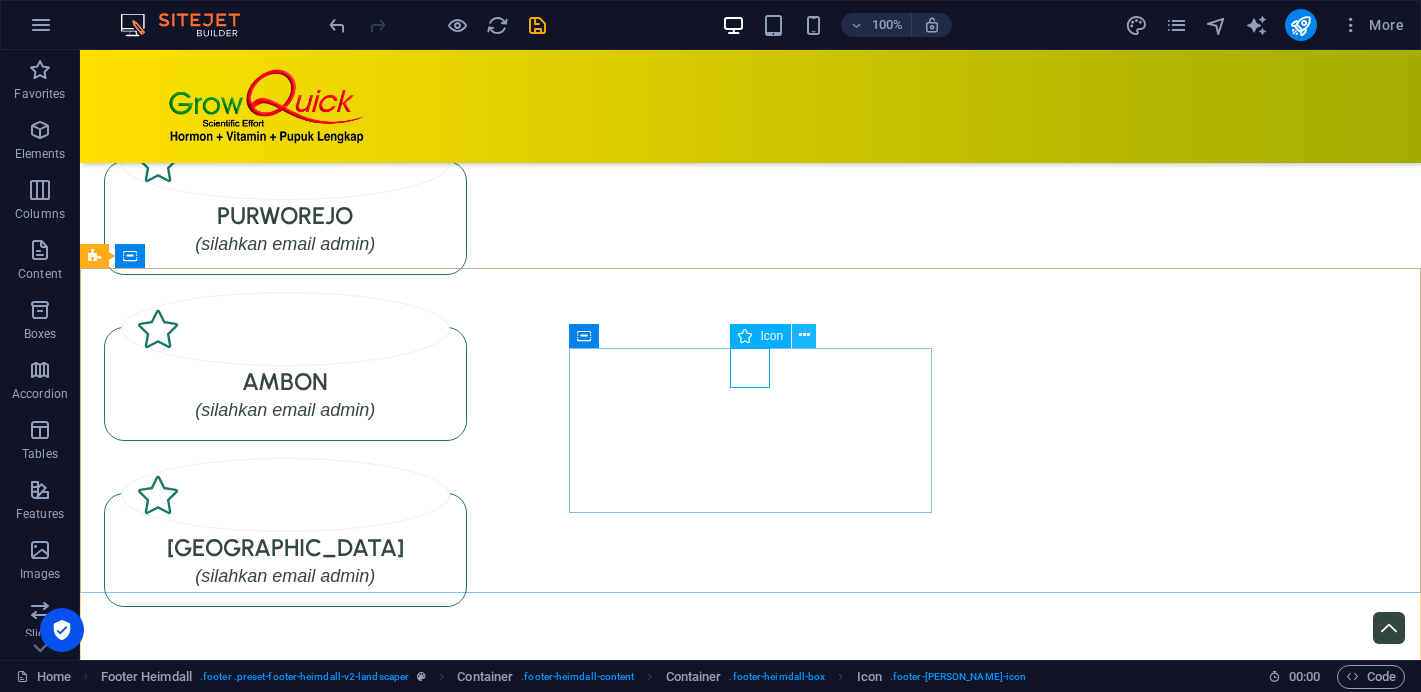 click at bounding box center (804, 335) 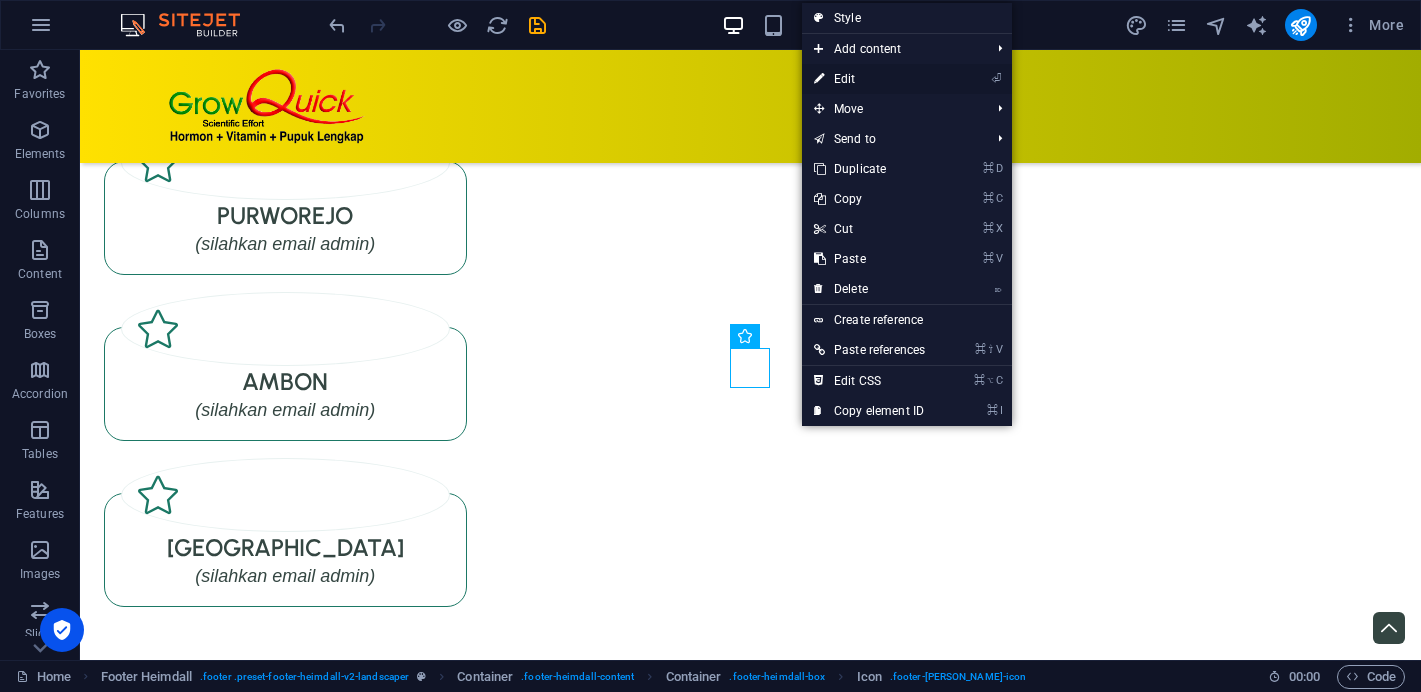 click on "⏎  Edit" at bounding box center (869, 79) 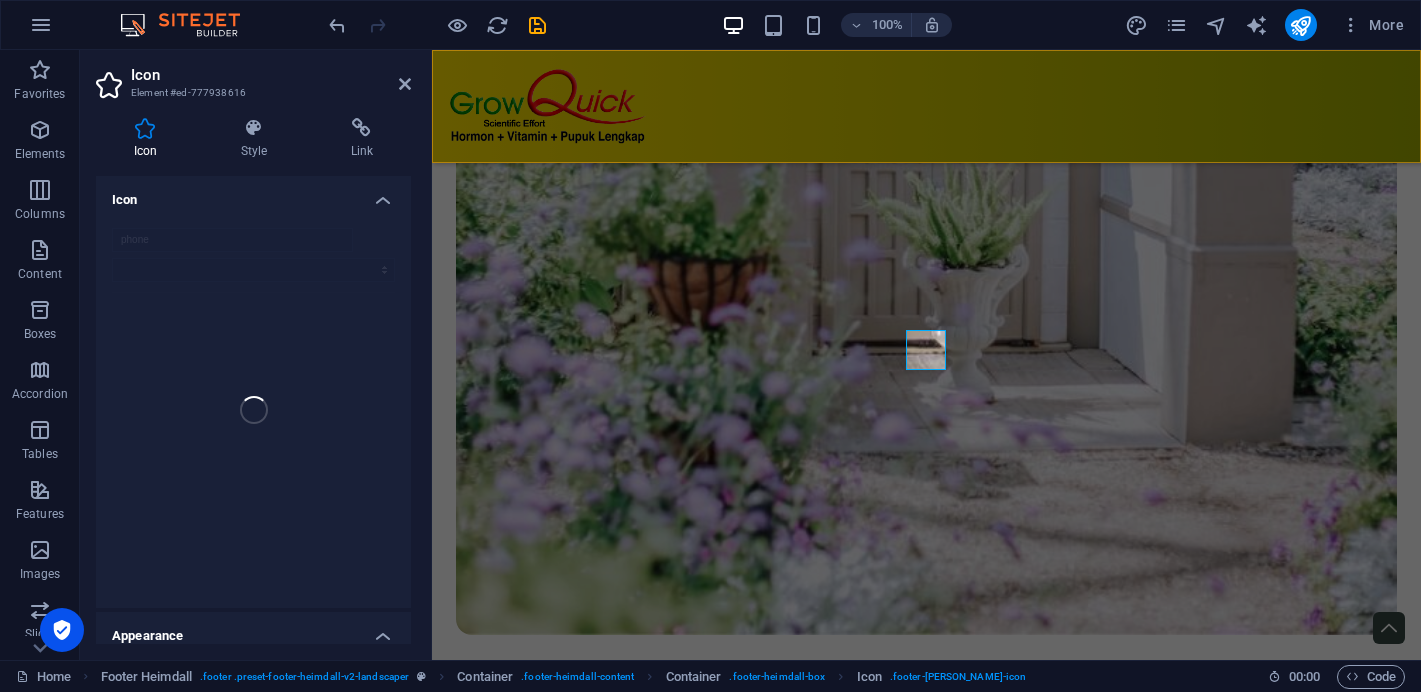 scroll, scrollTop: 11177, scrollLeft: 0, axis: vertical 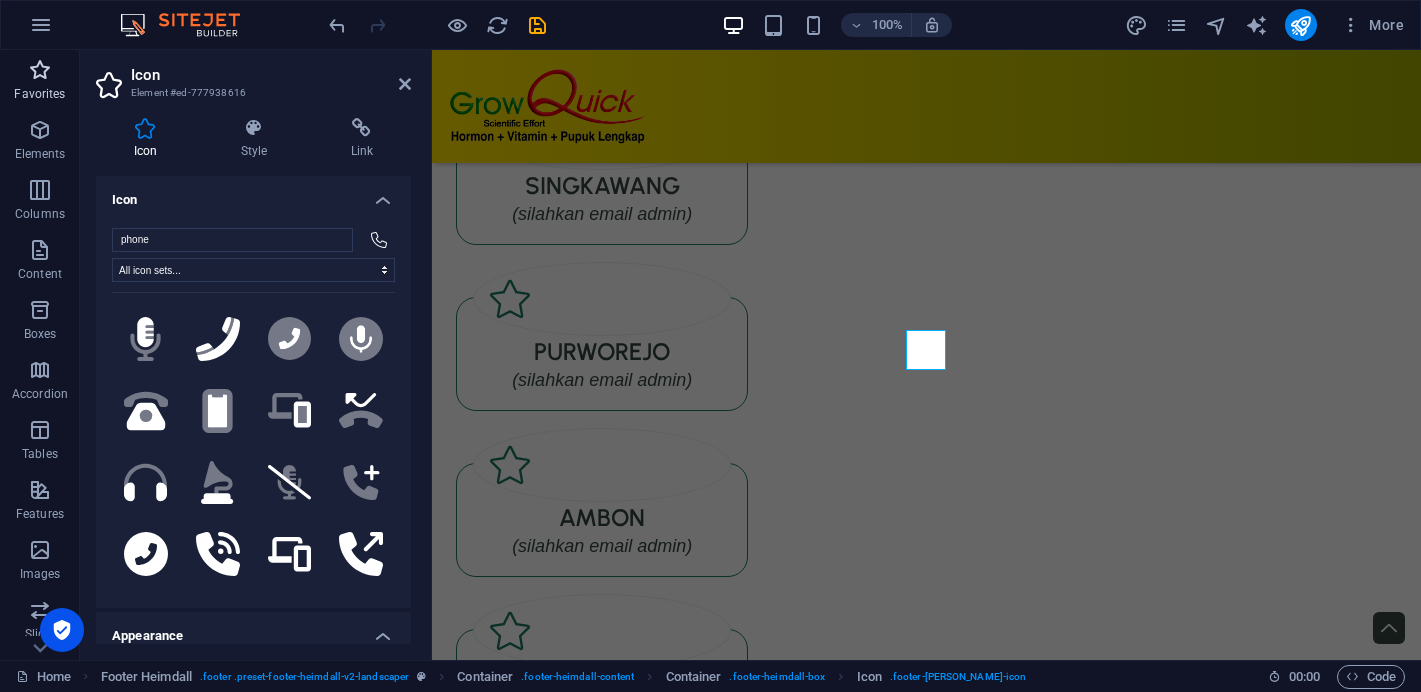 click on "Favorites" at bounding box center [40, 82] 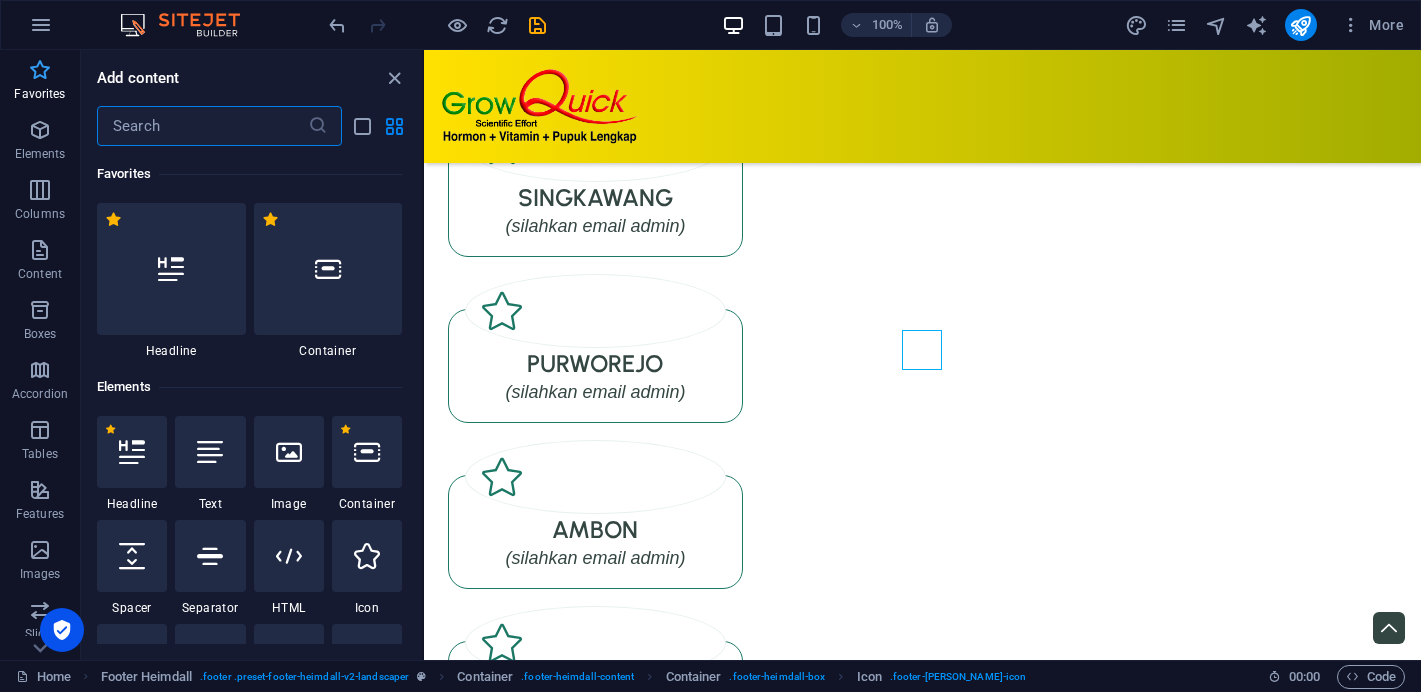 scroll, scrollTop: 11166, scrollLeft: 0, axis: vertical 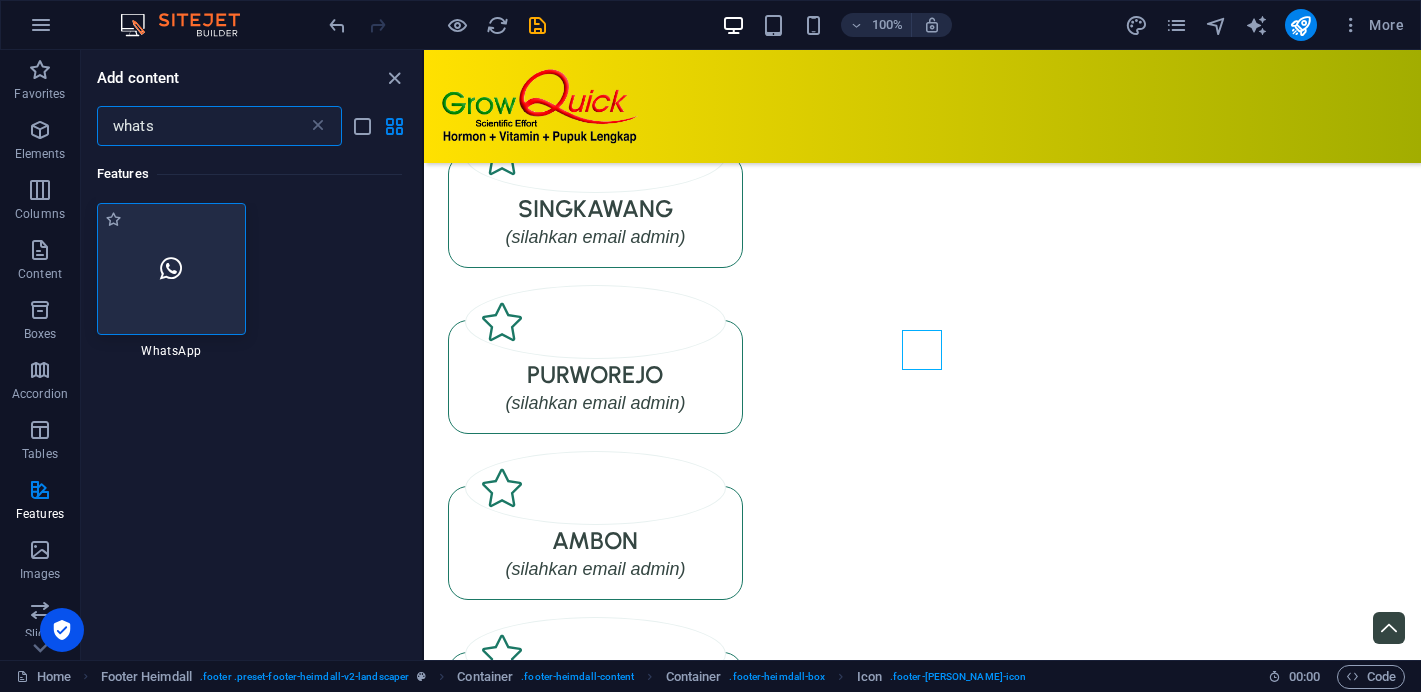 type on "whats" 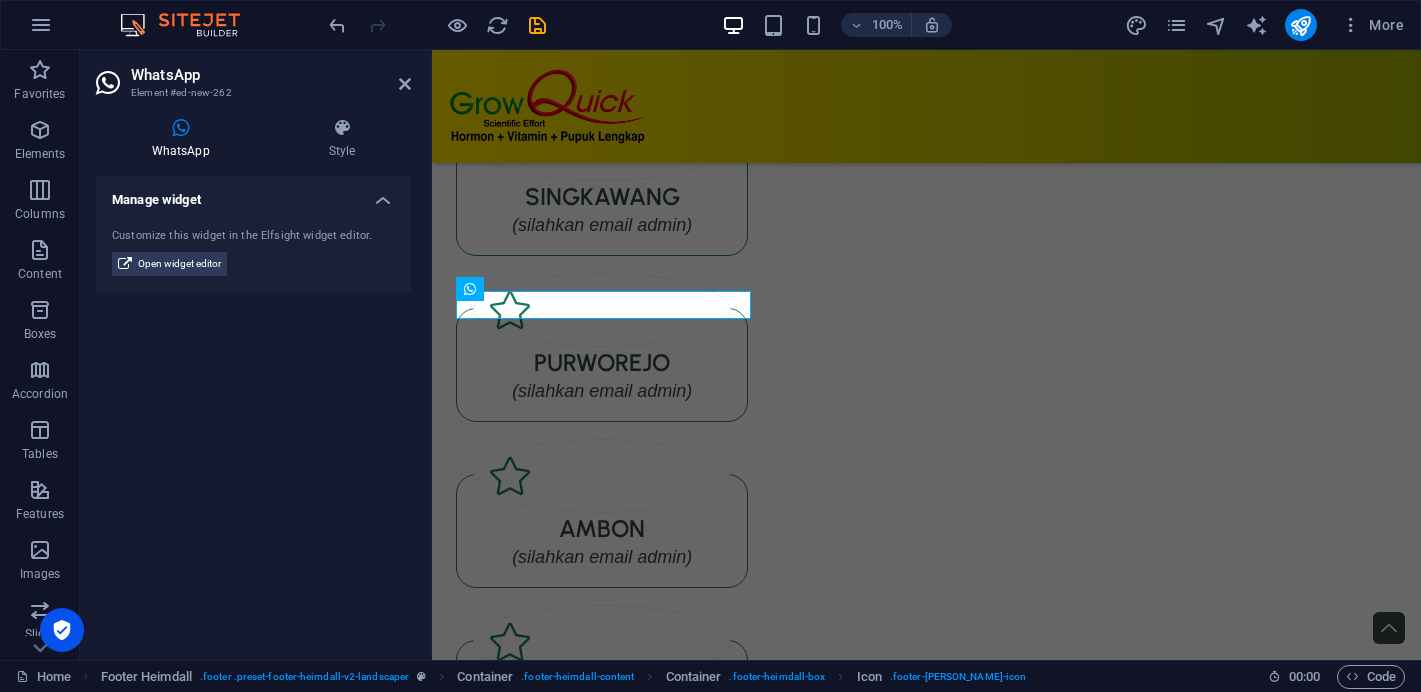 scroll, scrollTop: 11205, scrollLeft: 0, axis: vertical 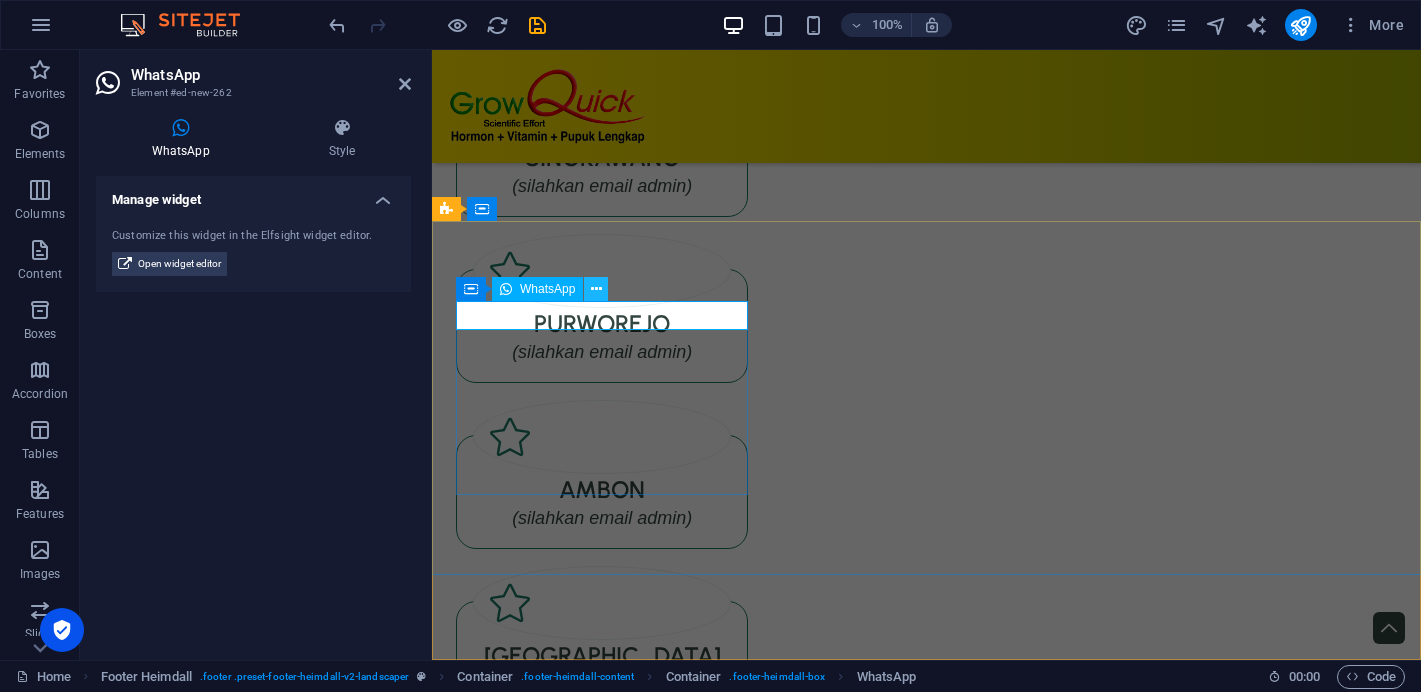 click at bounding box center [596, 289] 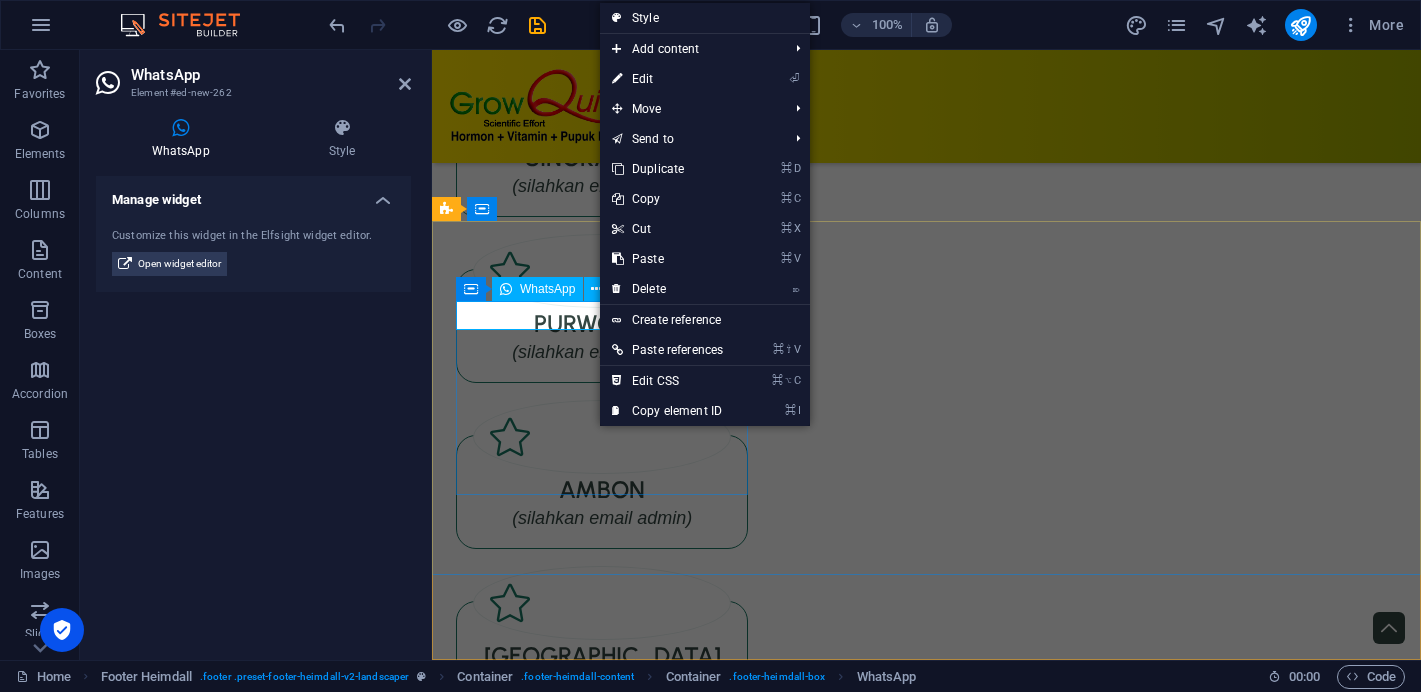 click at bounding box center [602, 3173] 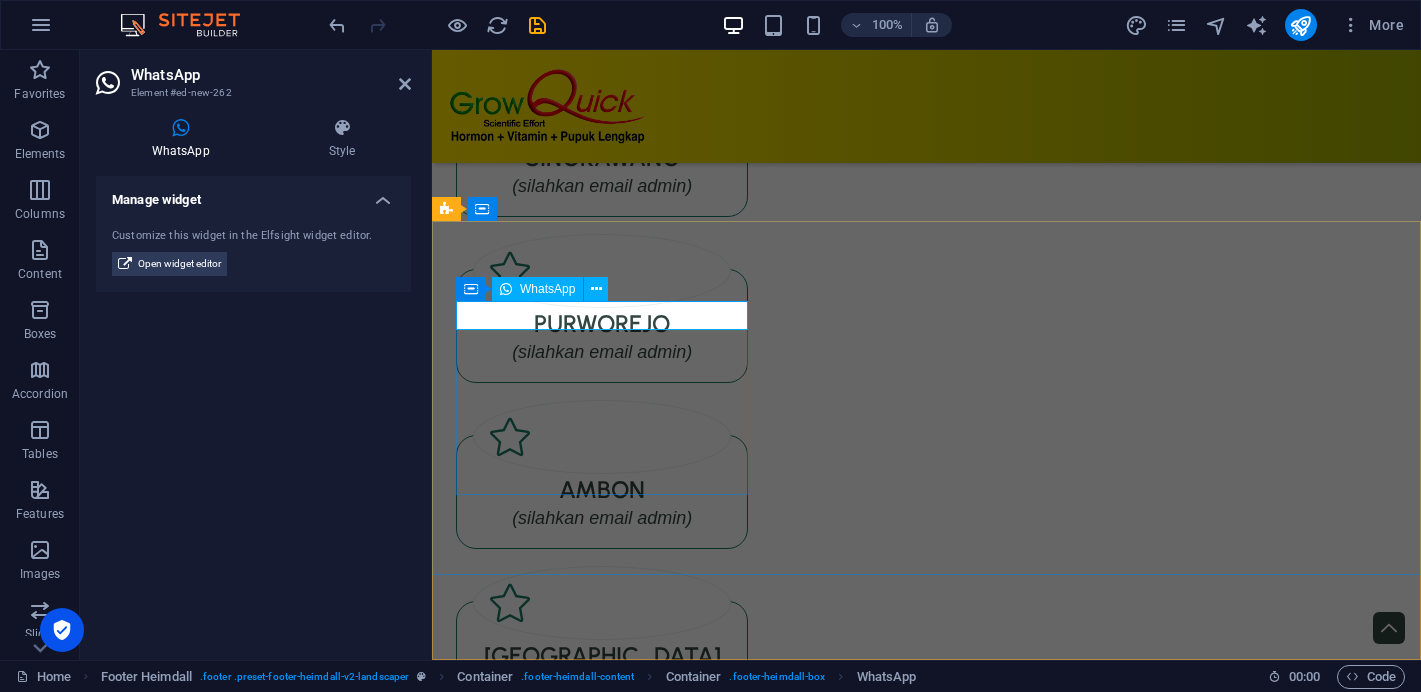 click at bounding box center [602, 3173] 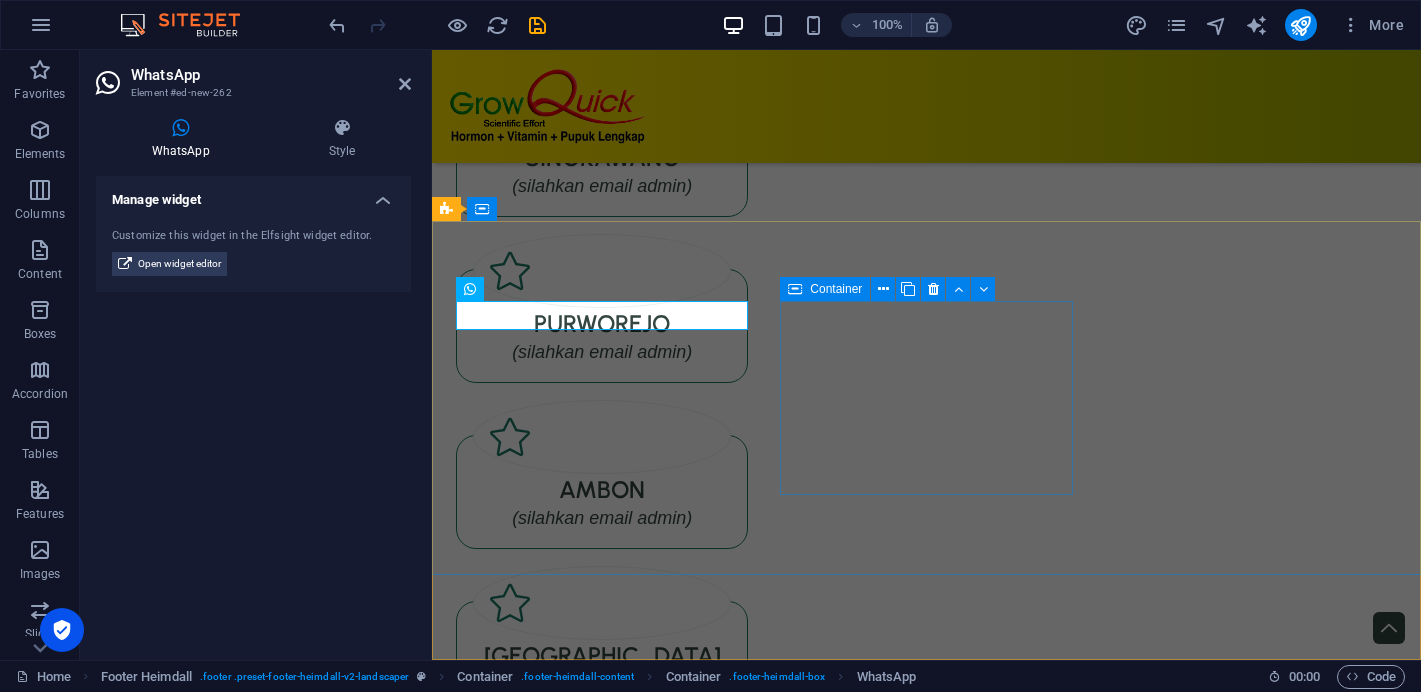 click at bounding box center [795, 289] 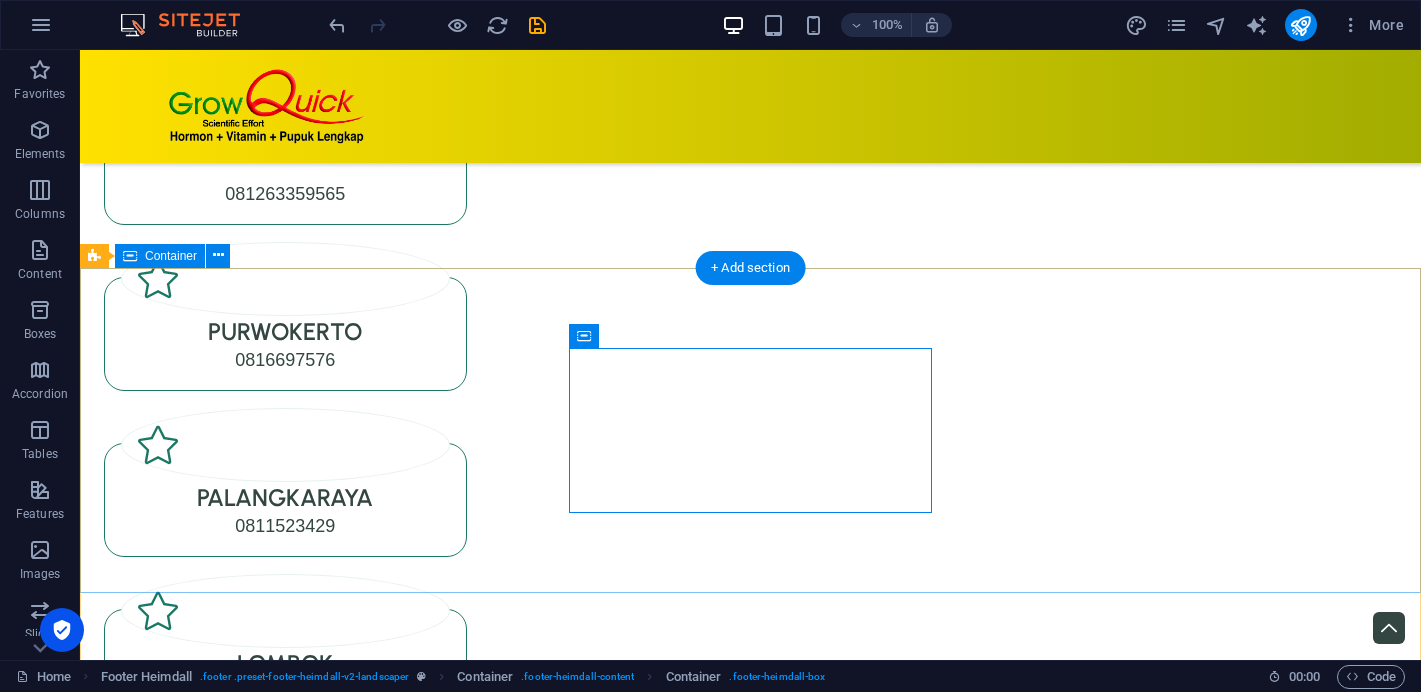 scroll, scrollTop: 12682, scrollLeft: 0, axis: vertical 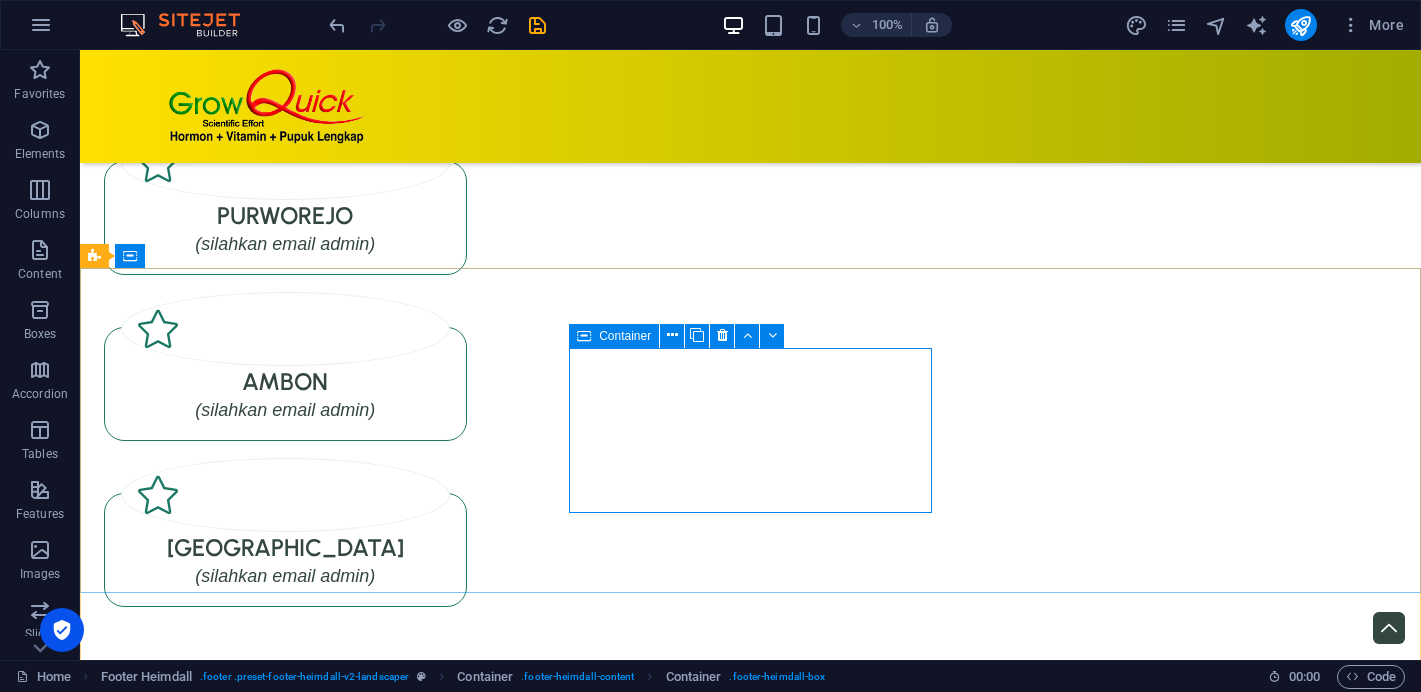 click on "Container" at bounding box center [625, 336] 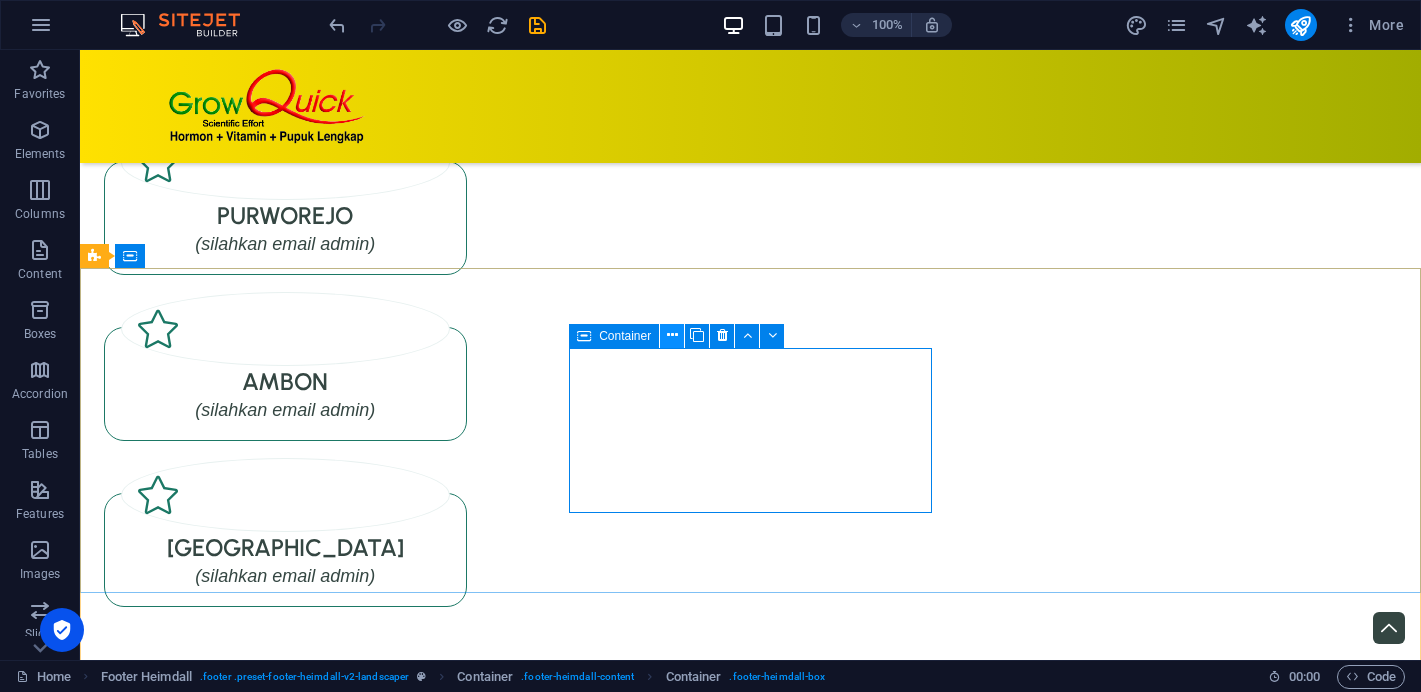 click at bounding box center (672, 335) 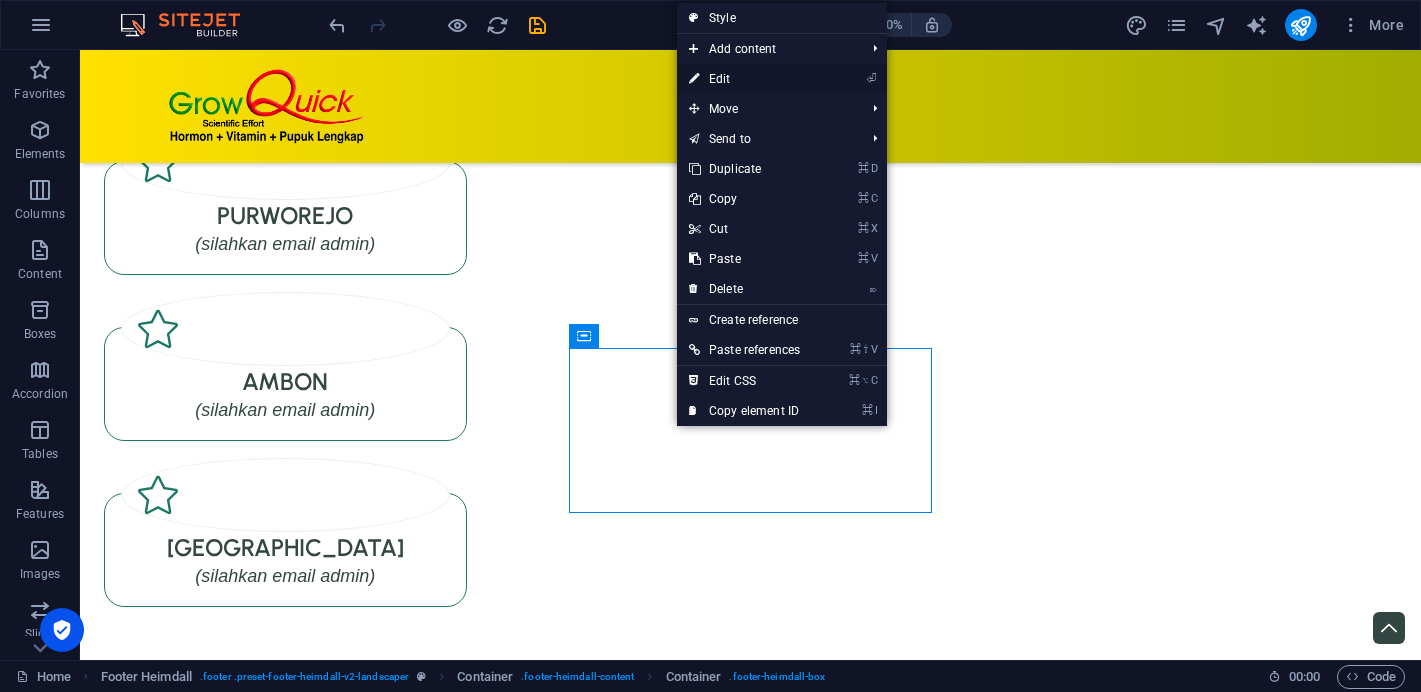 click on "⏎  Edit" at bounding box center [744, 79] 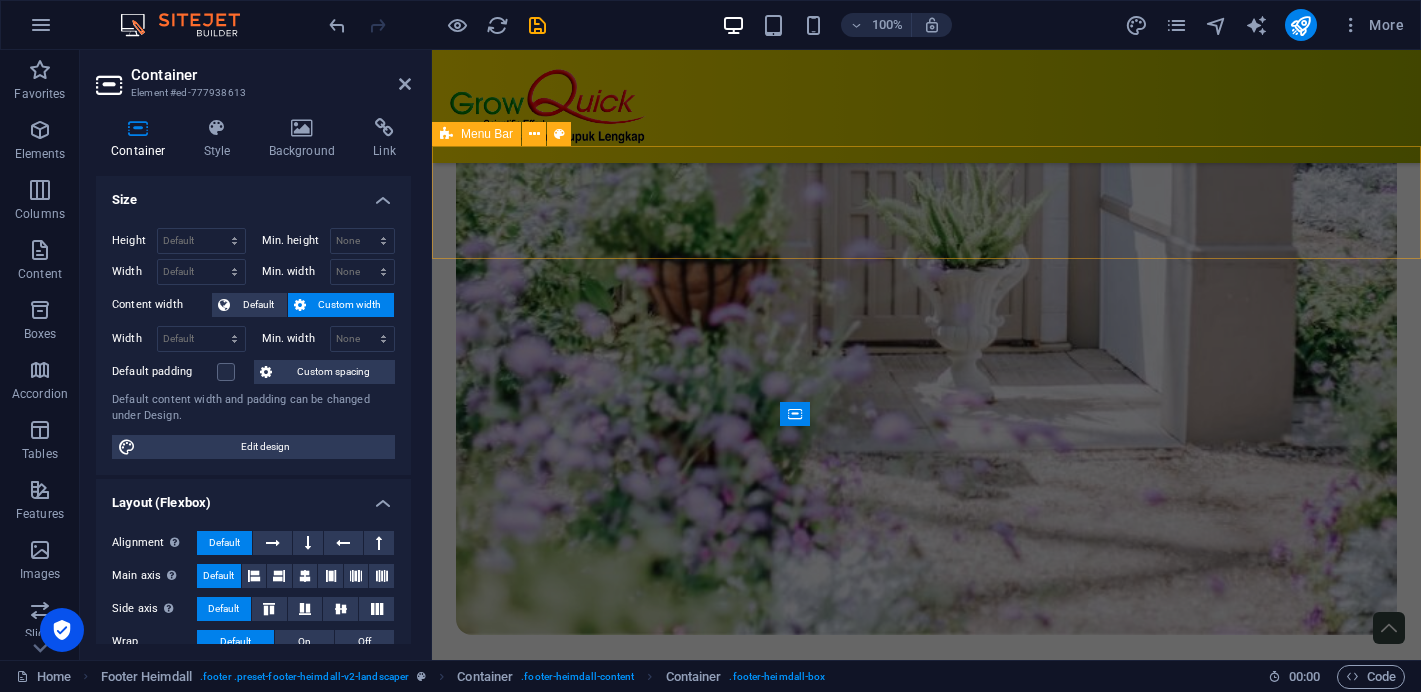 scroll, scrollTop: 11177, scrollLeft: 0, axis: vertical 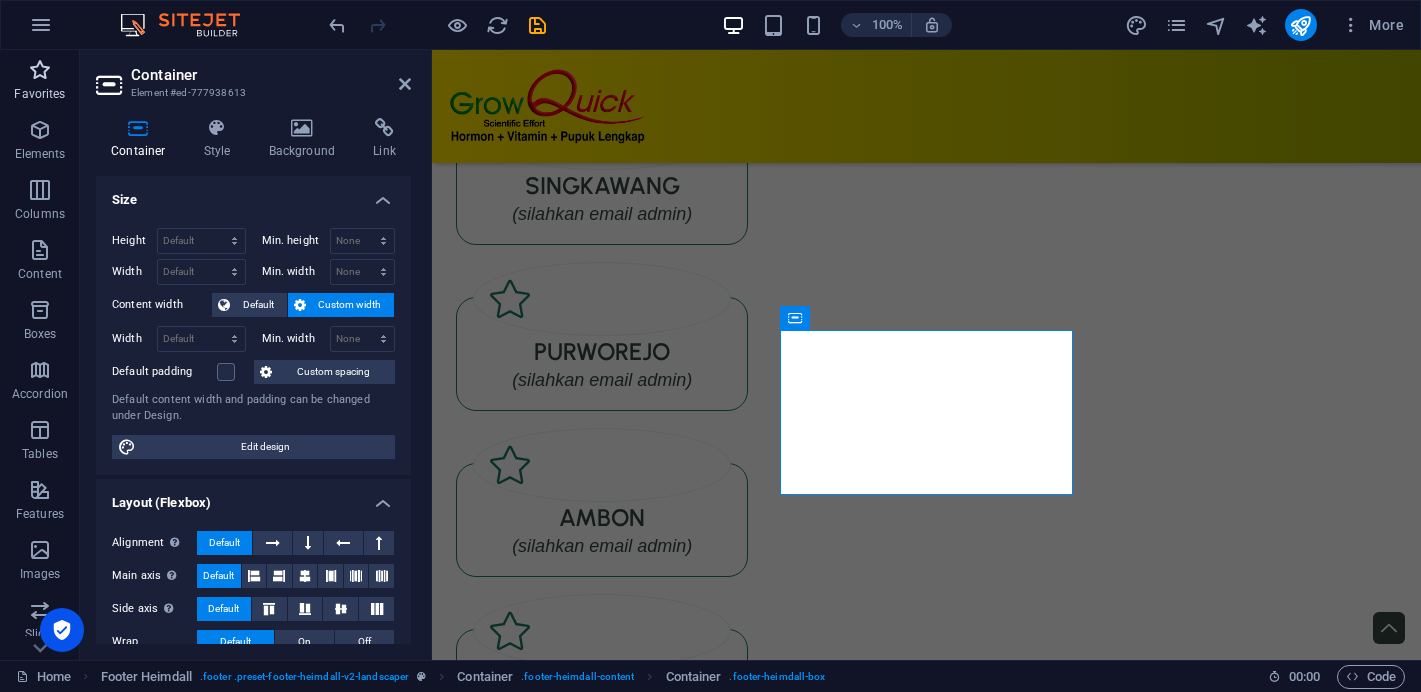 click on "Favorites" at bounding box center (40, 82) 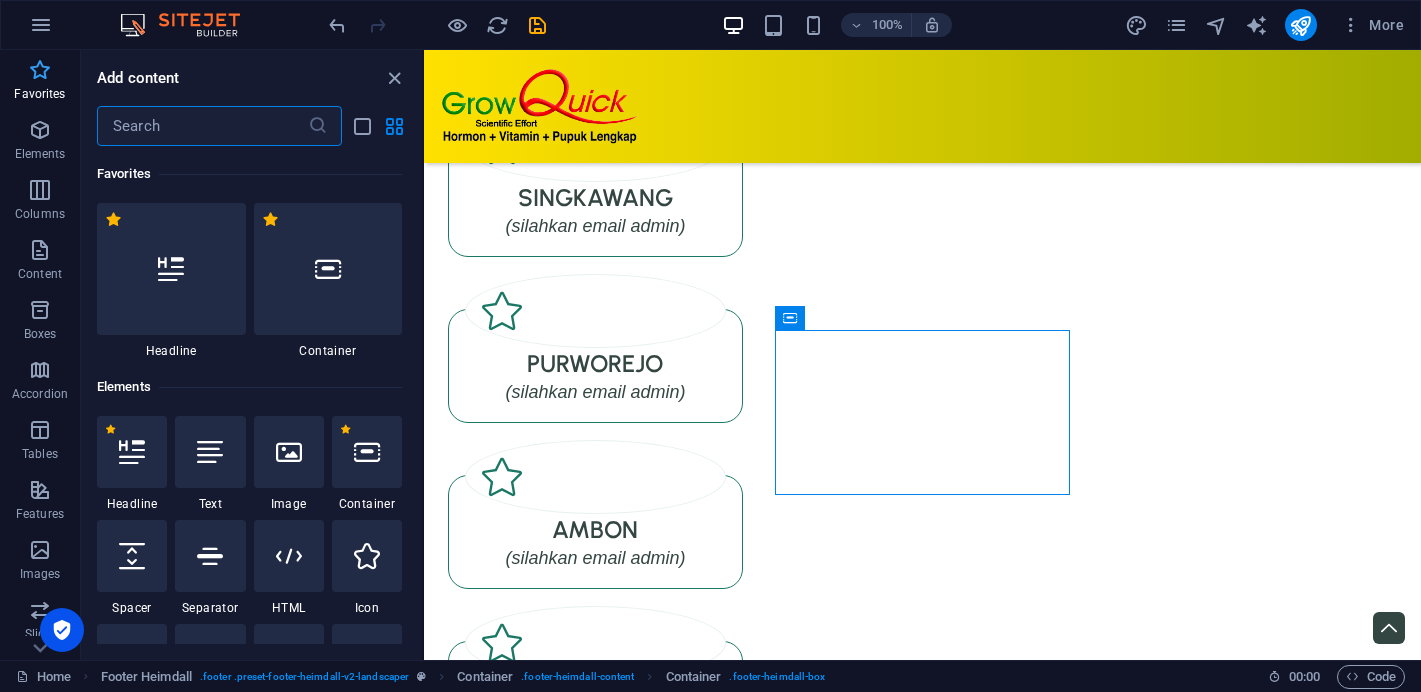 scroll, scrollTop: 11166, scrollLeft: 0, axis: vertical 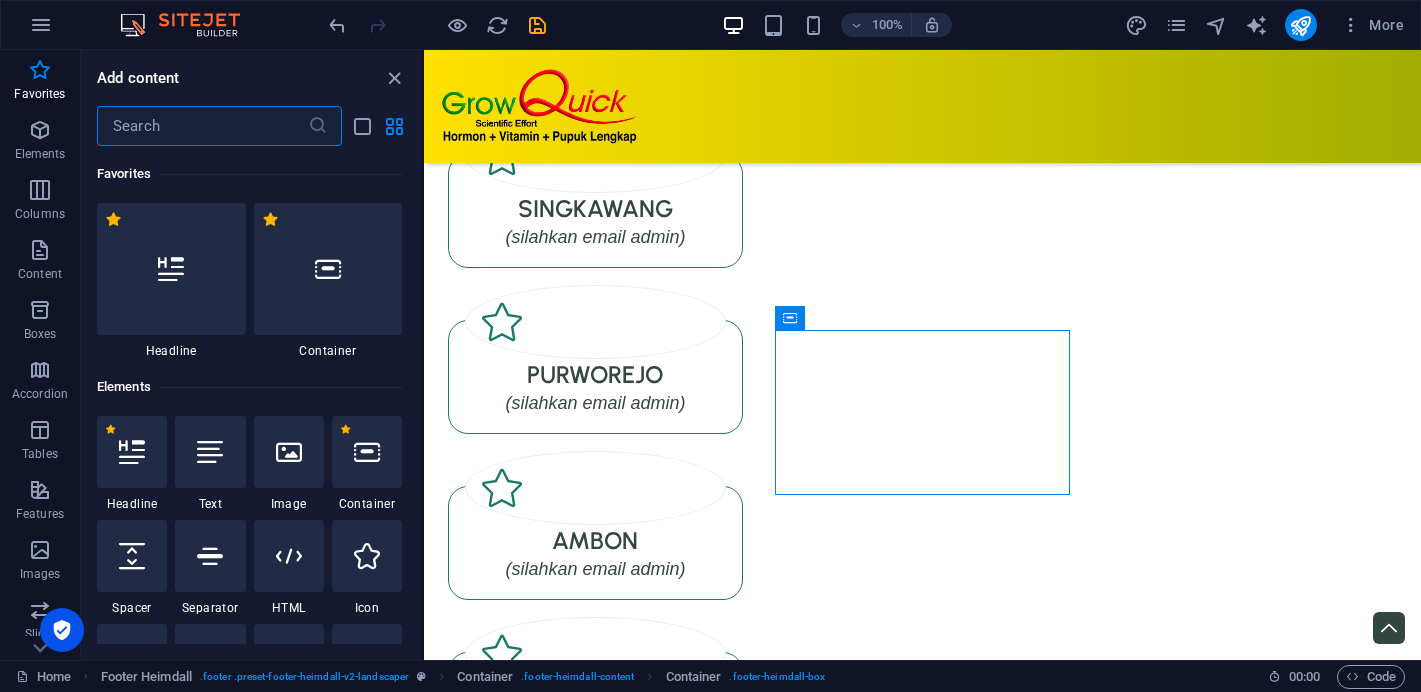 click at bounding box center [202, 126] 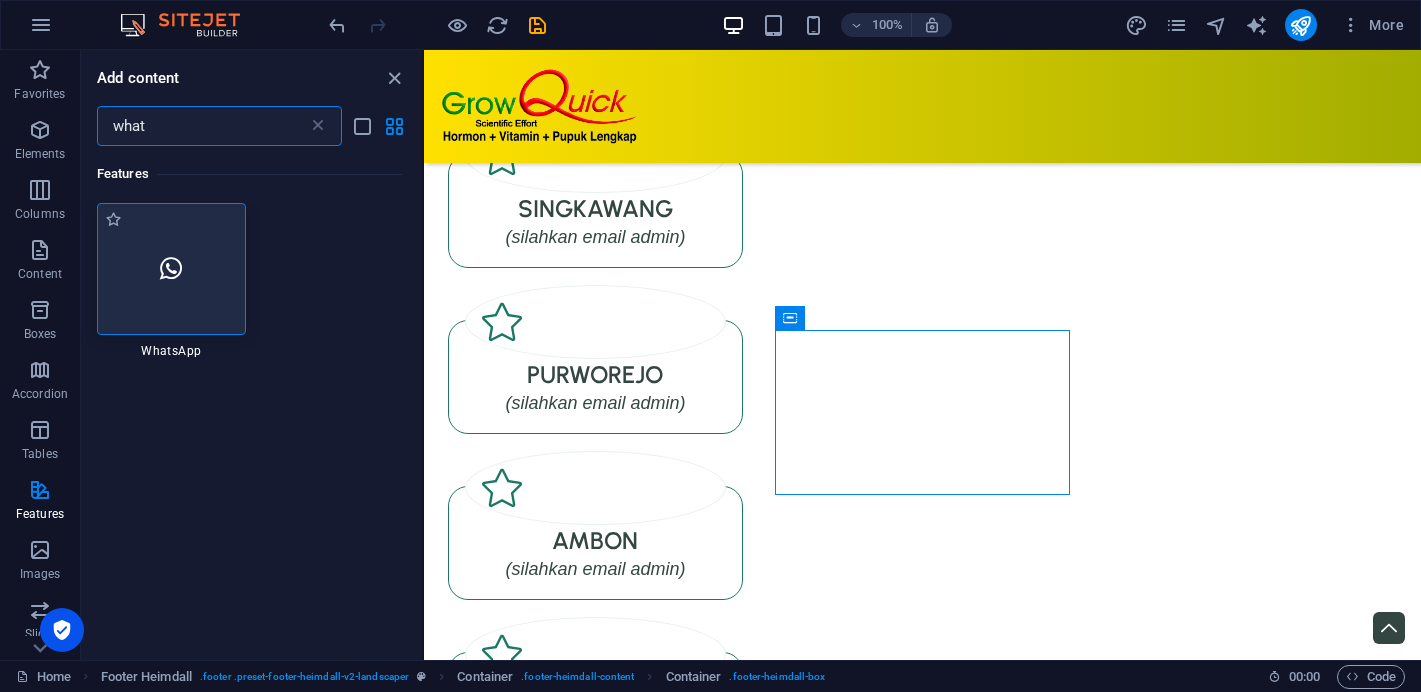 type on "what" 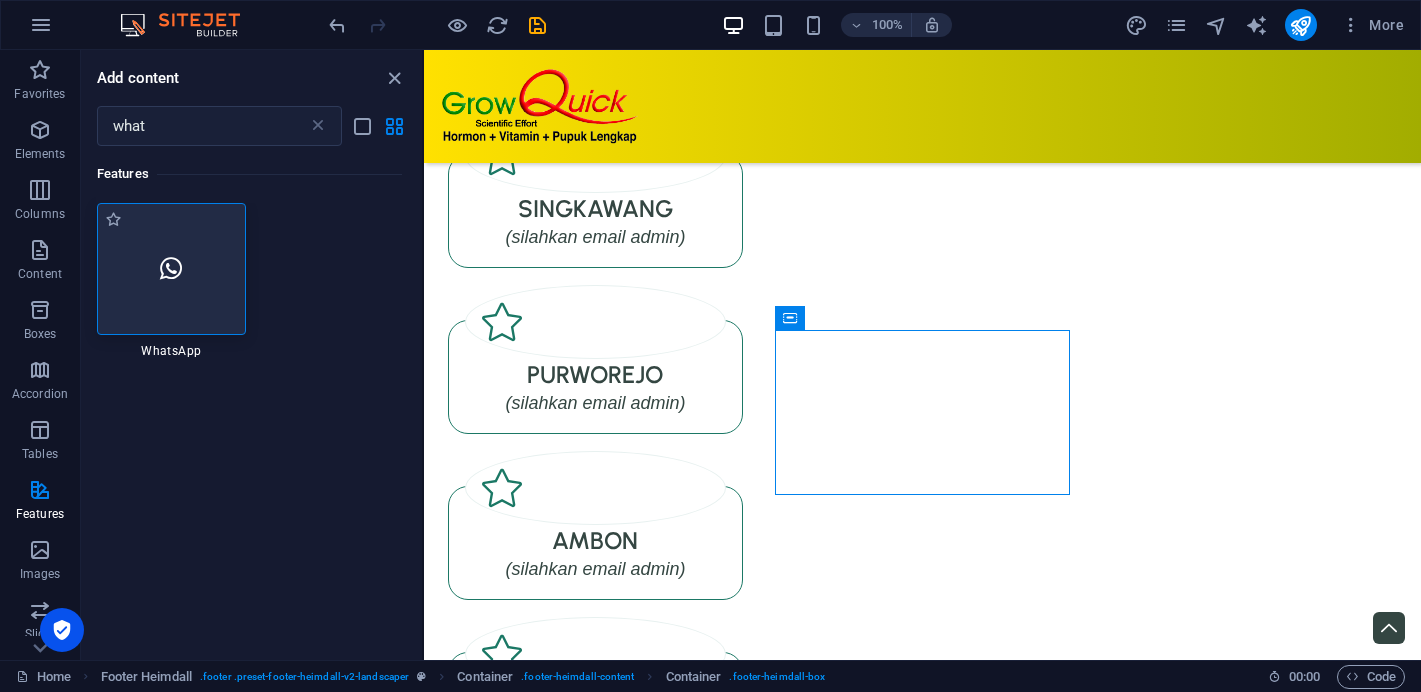 click at bounding box center [171, 269] 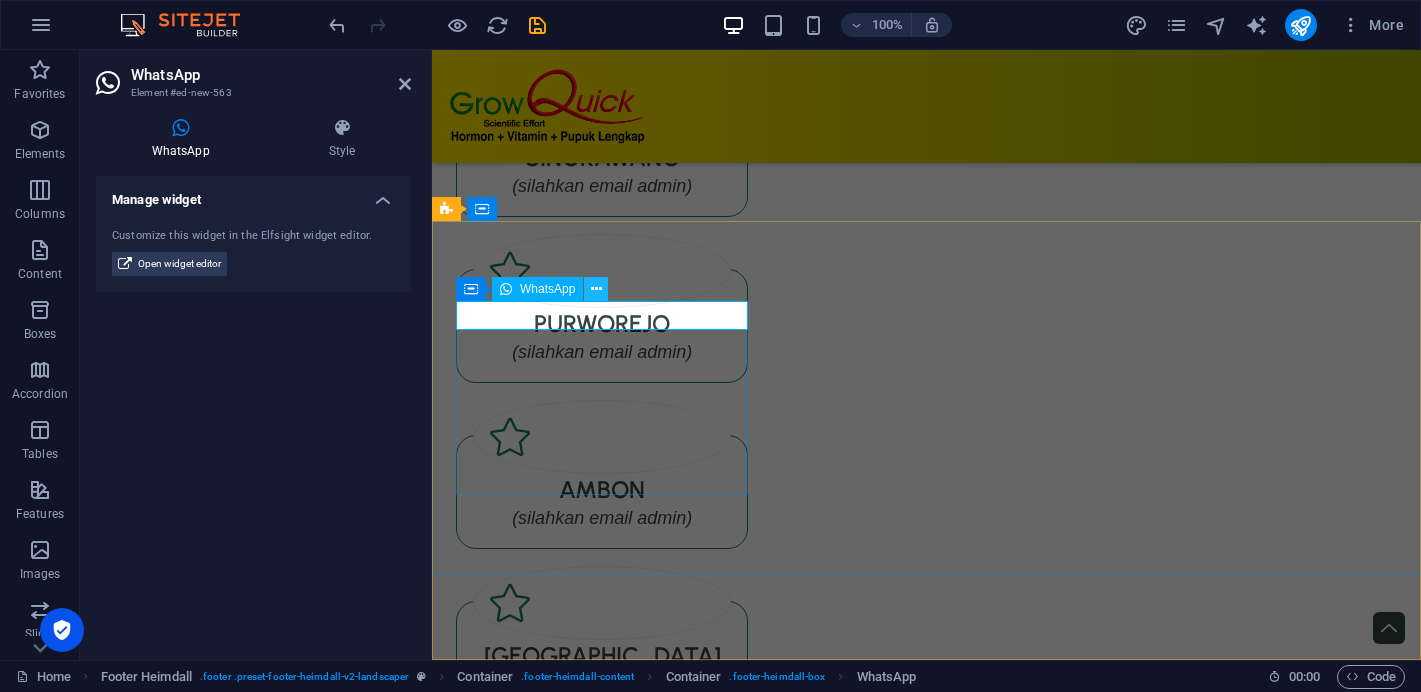 click at bounding box center (596, 289) 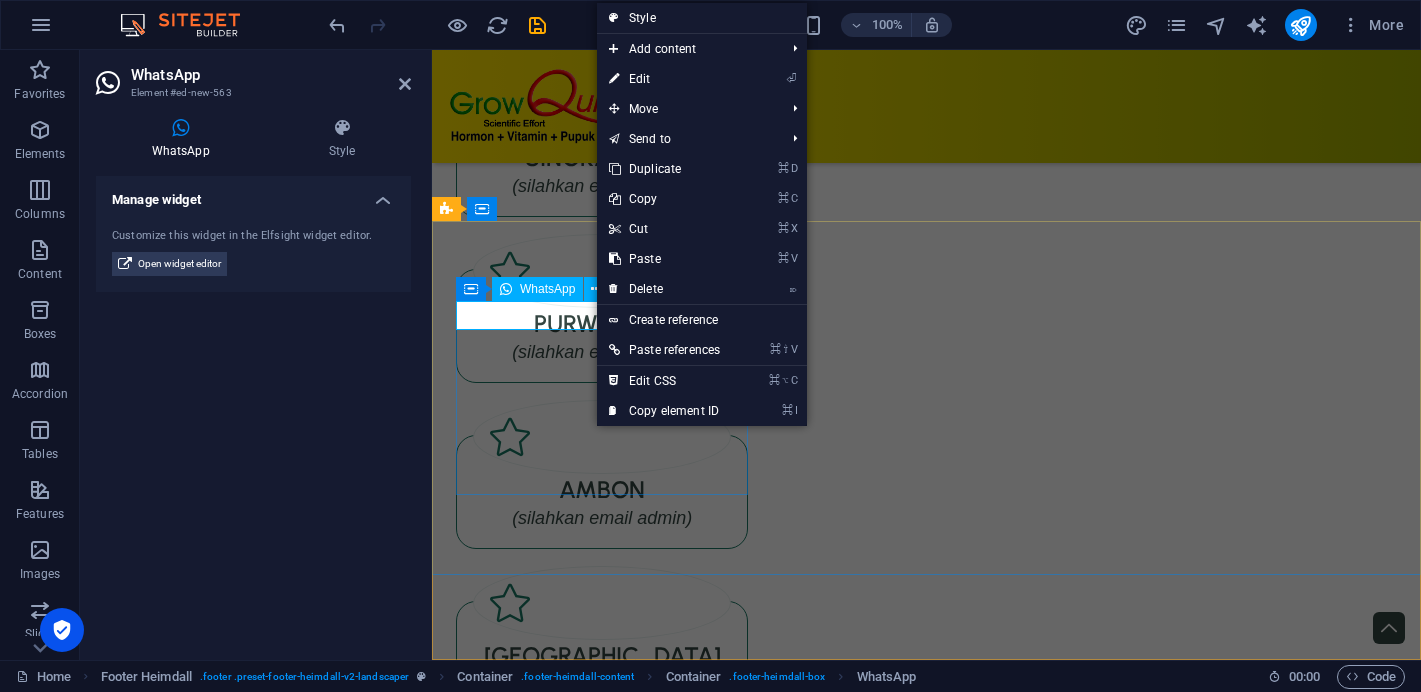 click at bounding box center (602, 3173) 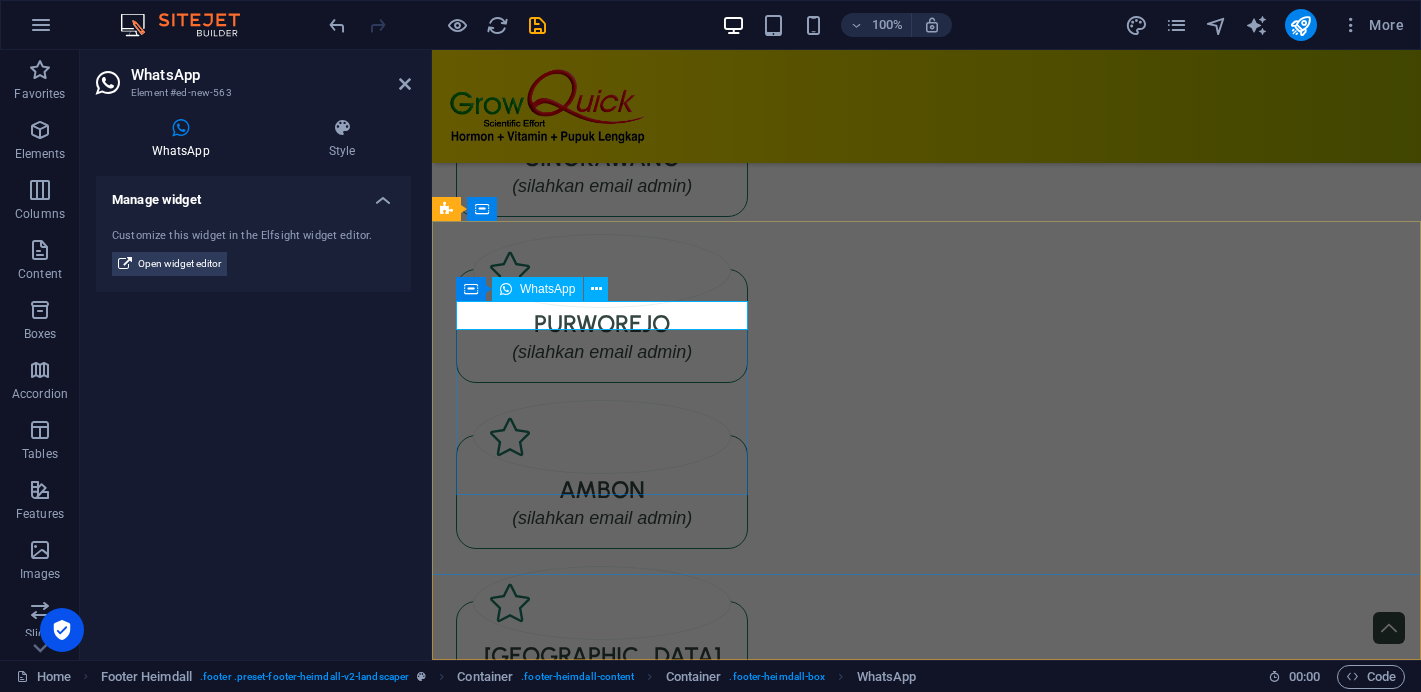 click at bounding box center [602, 3173] 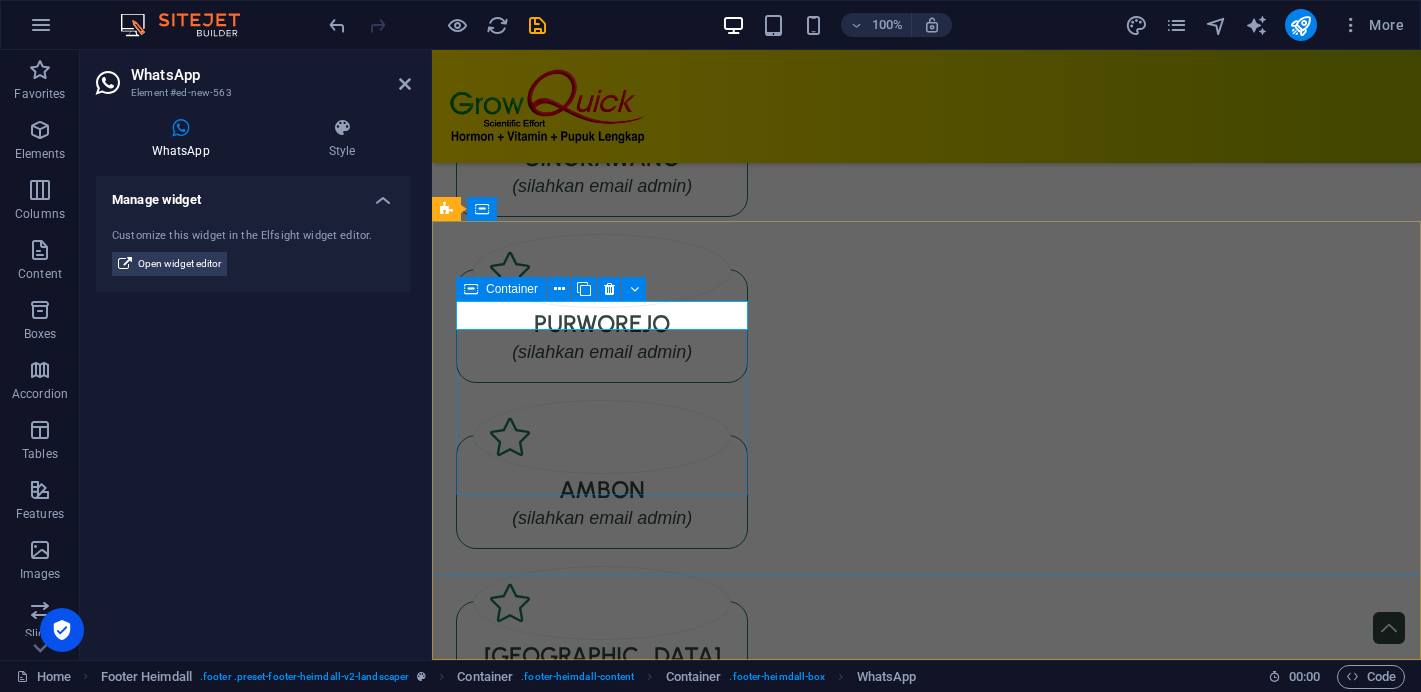 click on "Address [GEOGRAPHIC_DATA]" at bounding box center [602, 3255] 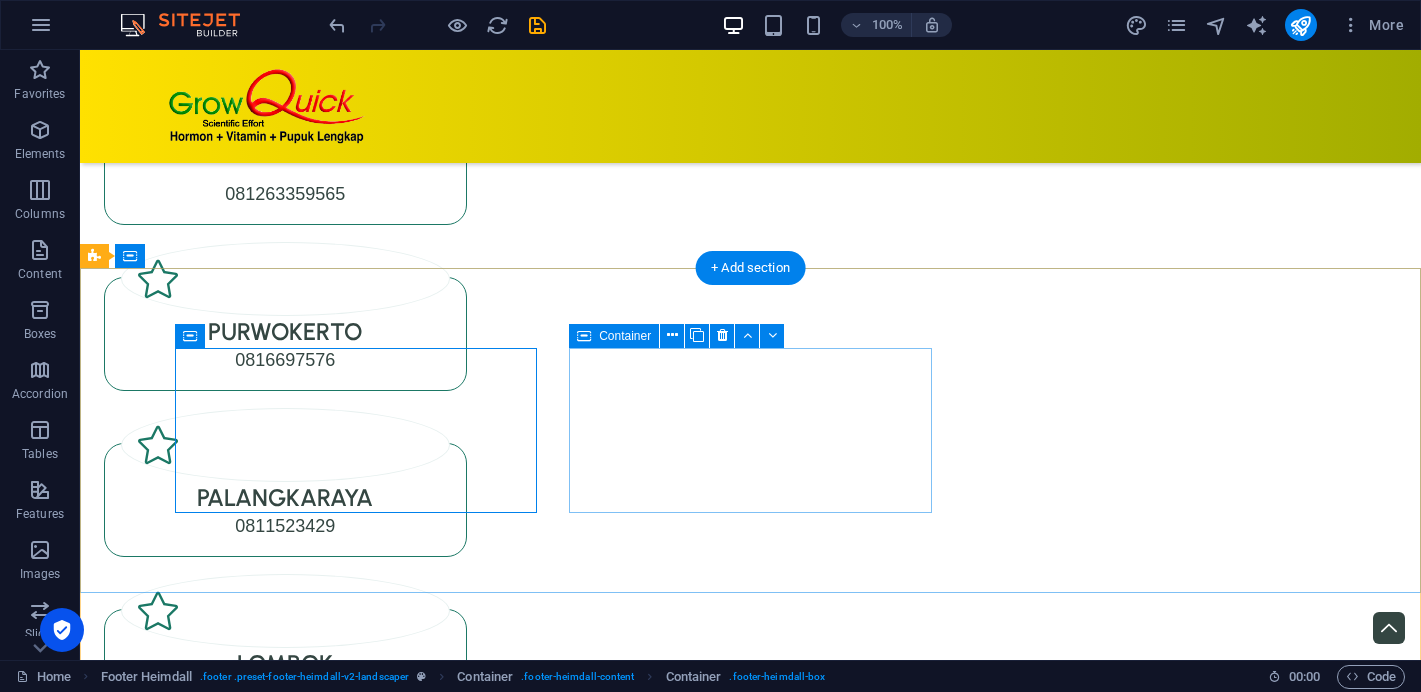 scroll, scrollTop: 12682, scrollLeft: 0, axis: vertical 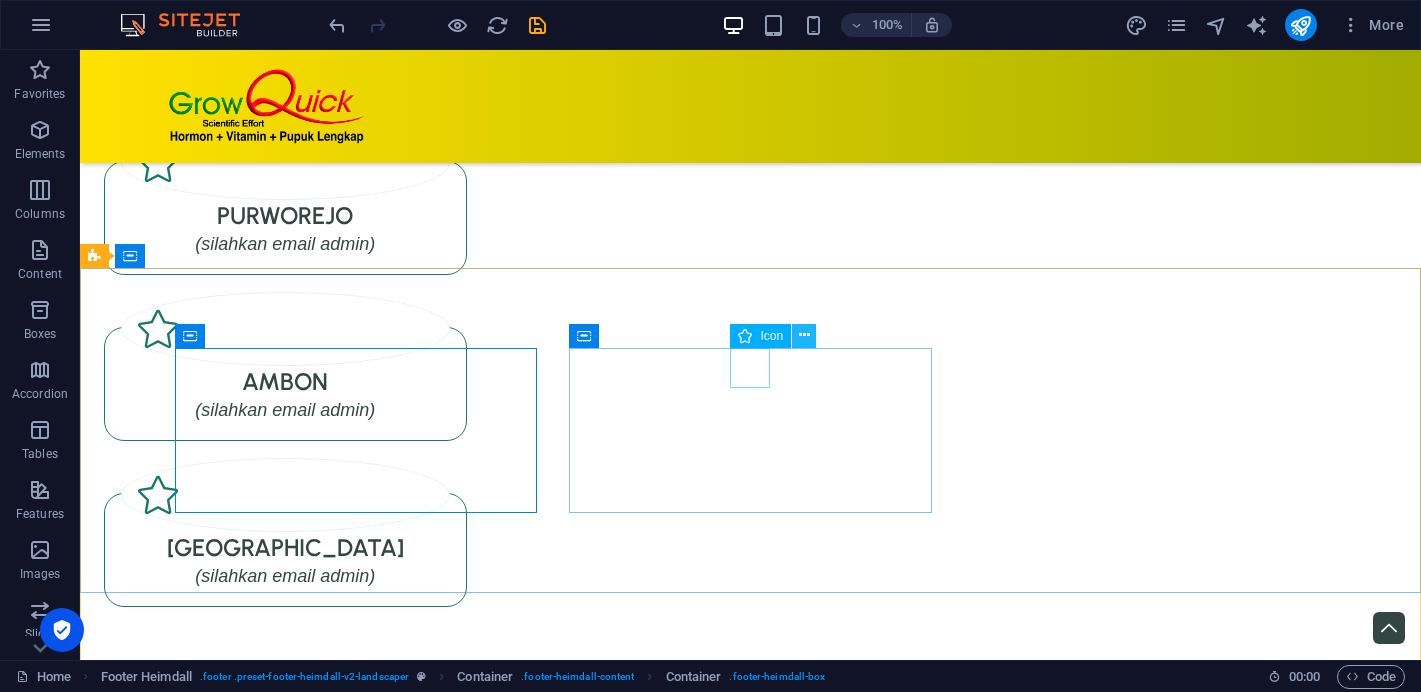 click at bounding box center [804, 335] 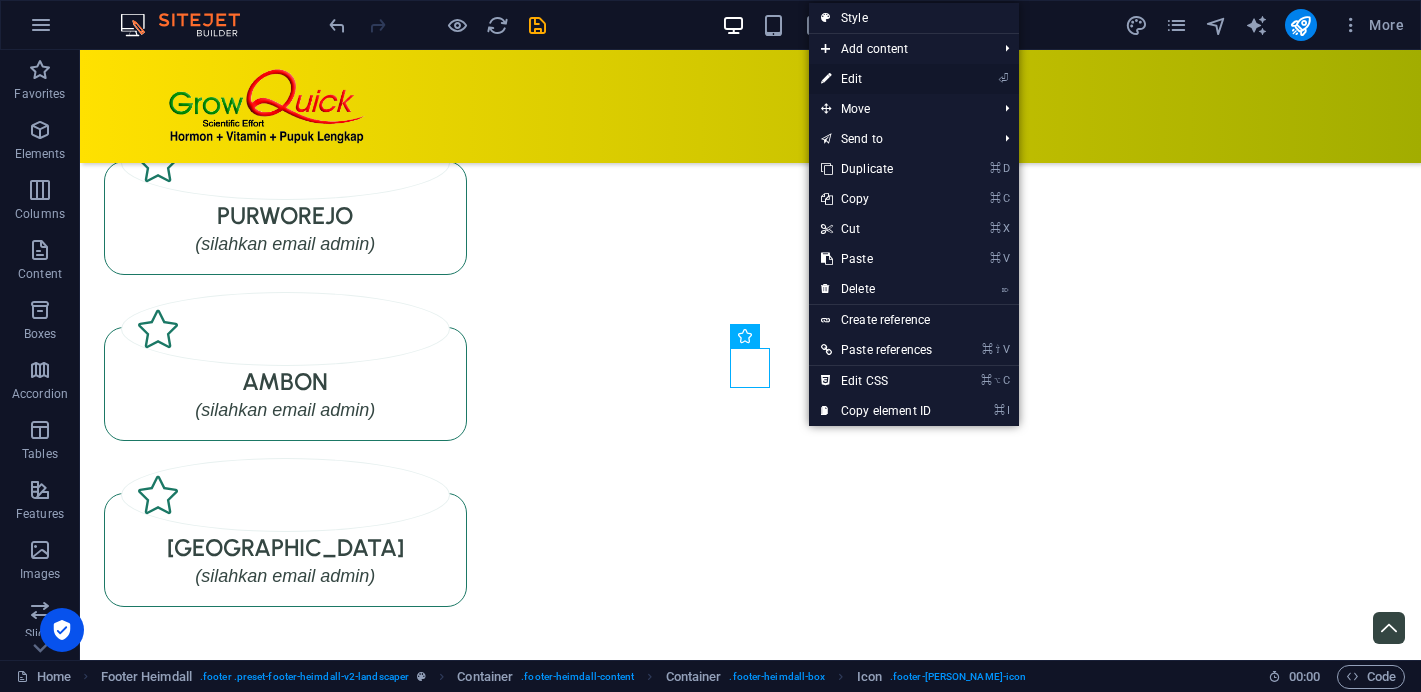 click on "⏎  Edit" at bounding box center [876, 79] 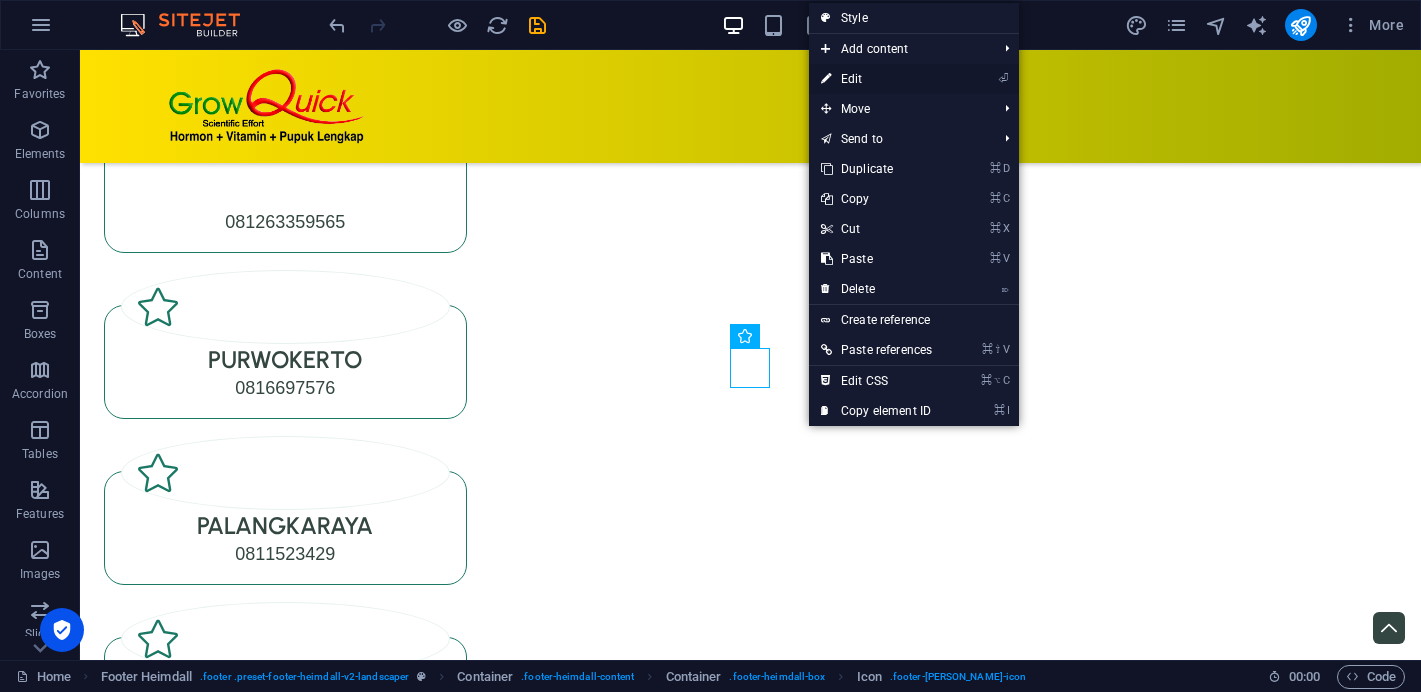 select on "xMidYMid" 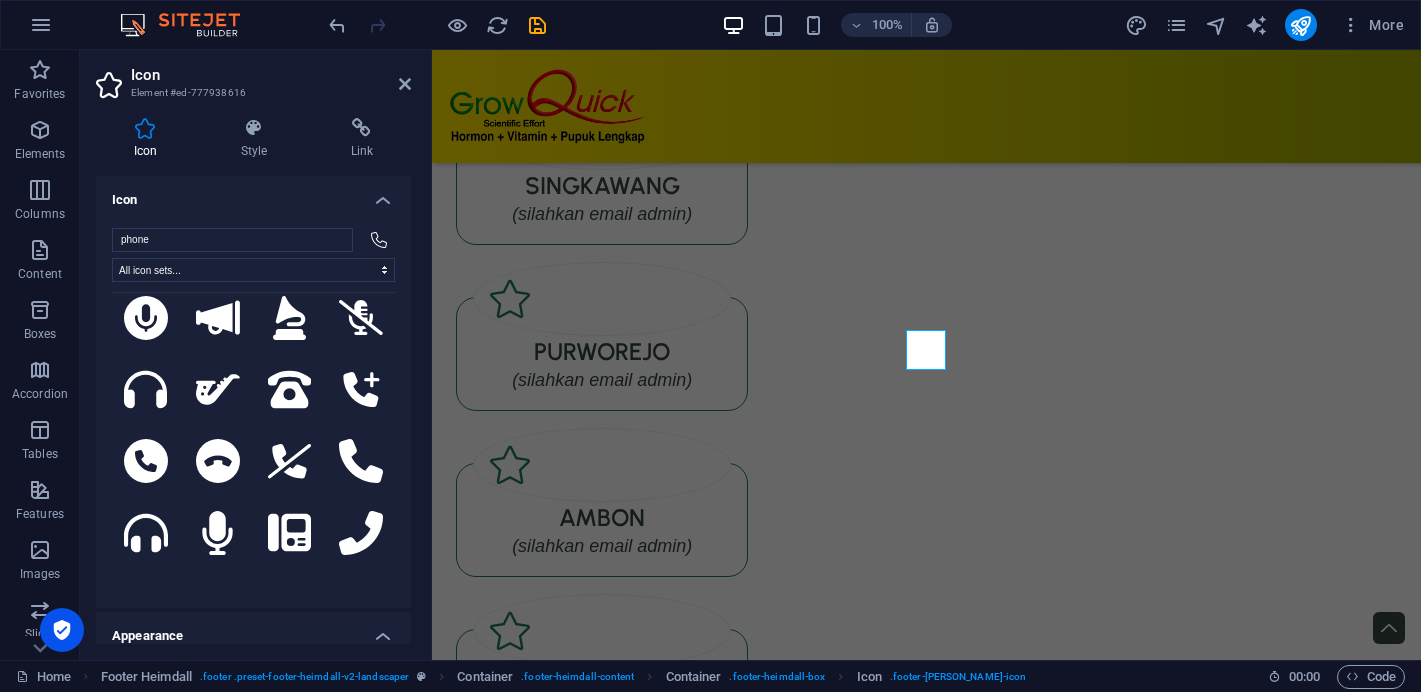 scroll, scrollTop: 1386, scrollLeft: 0, axis: vertical 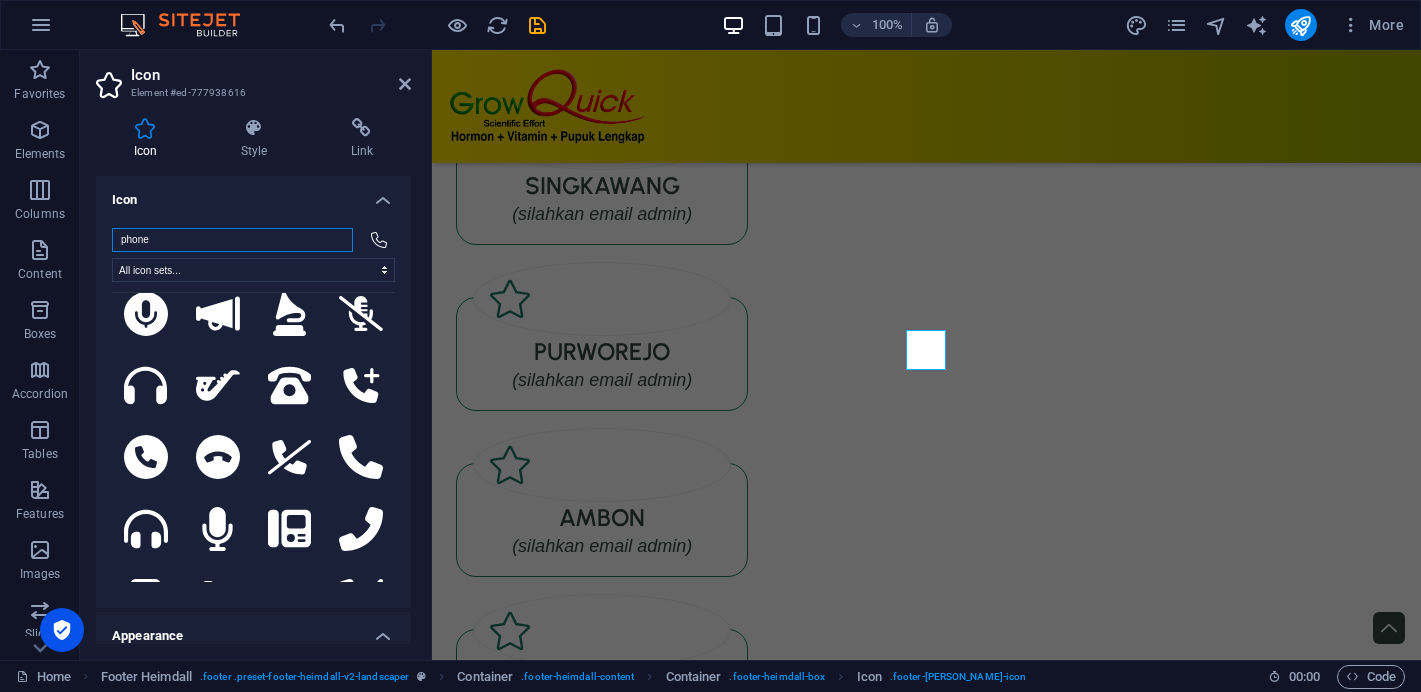 click on "phone" at bounding box center (232, 240) 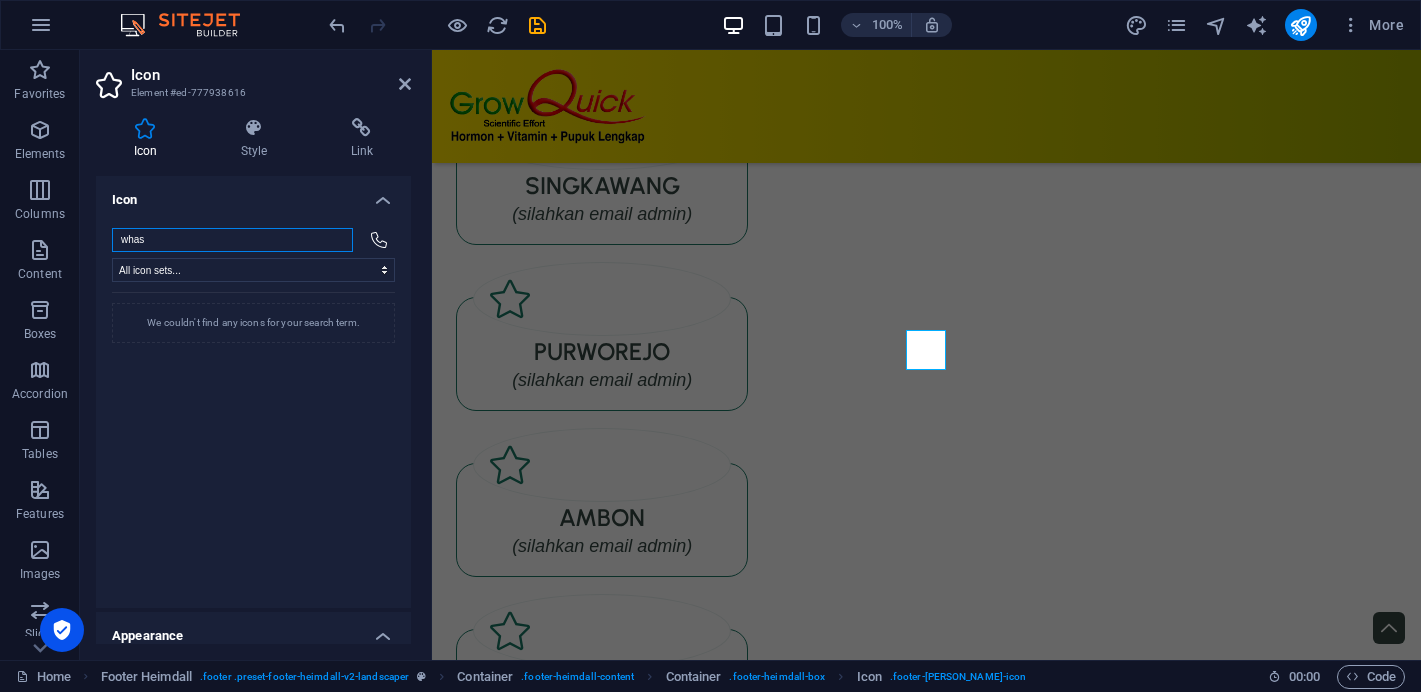 scroll, scrollTop: 0, scrollLeft: 0, axis: both 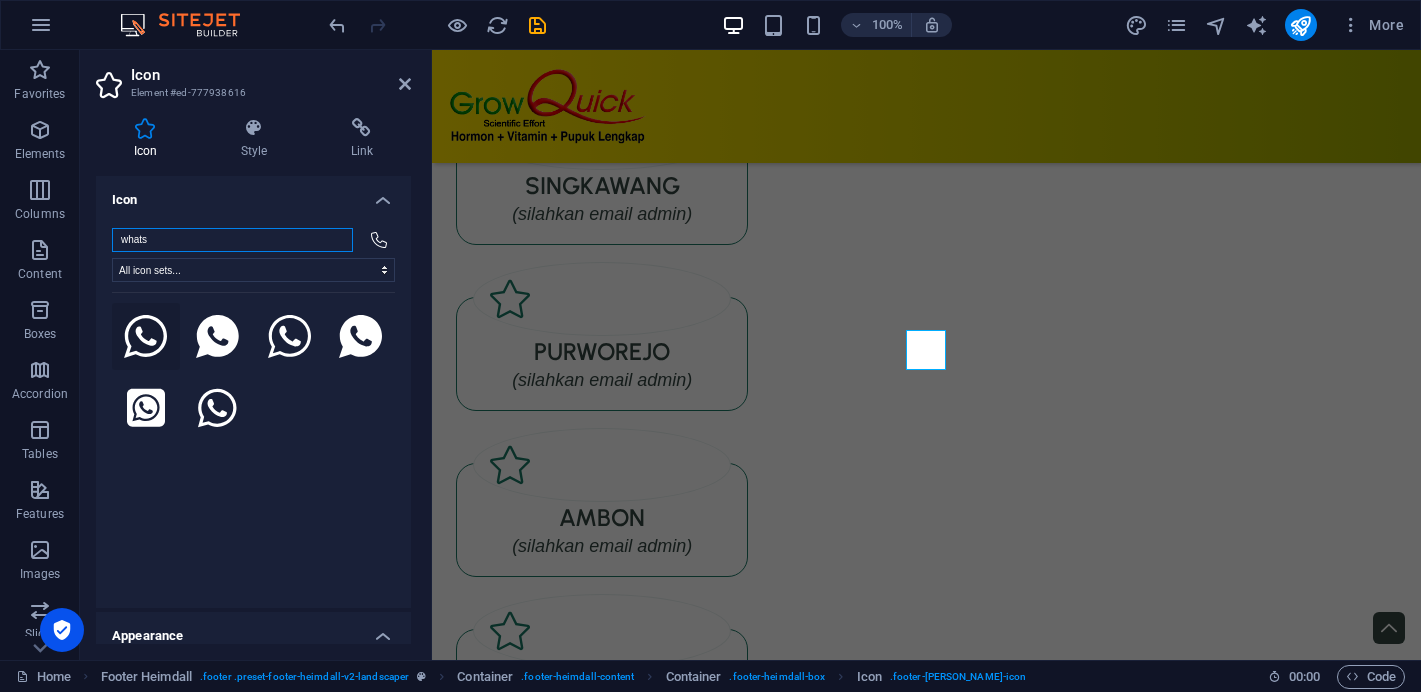type on "whats" 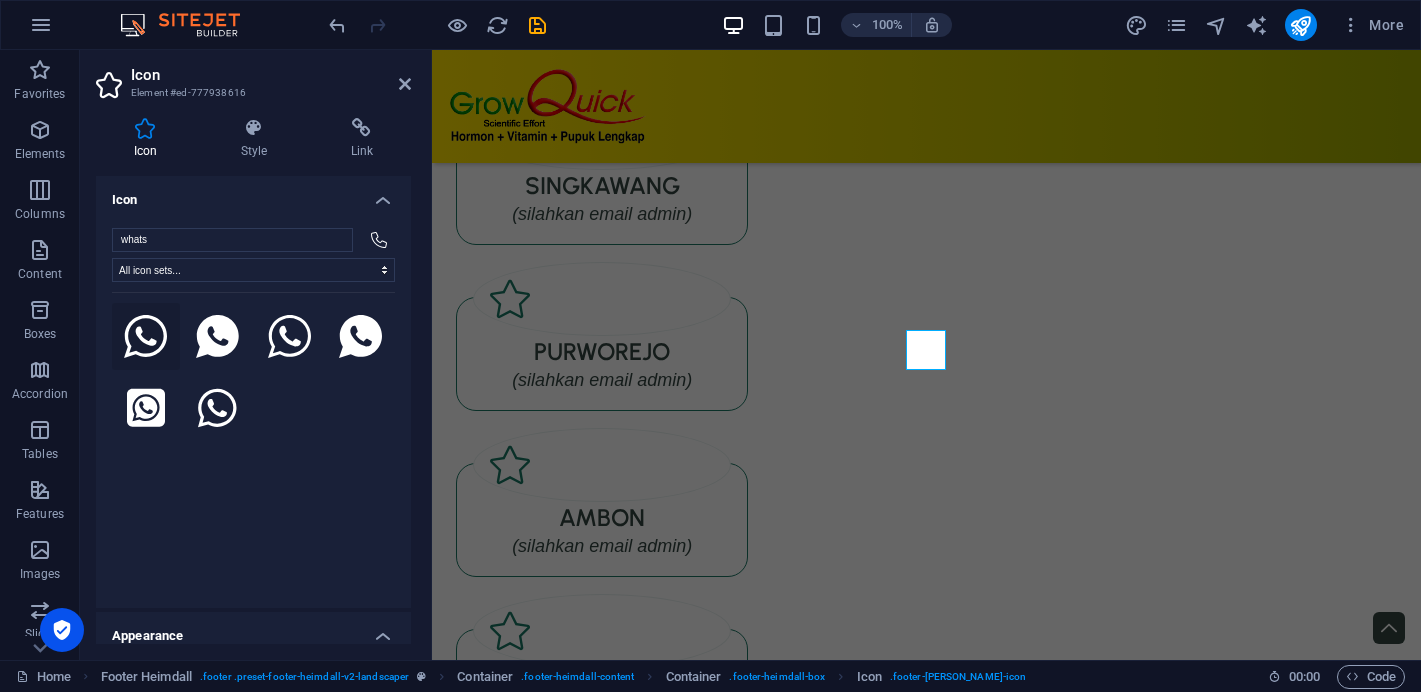 click 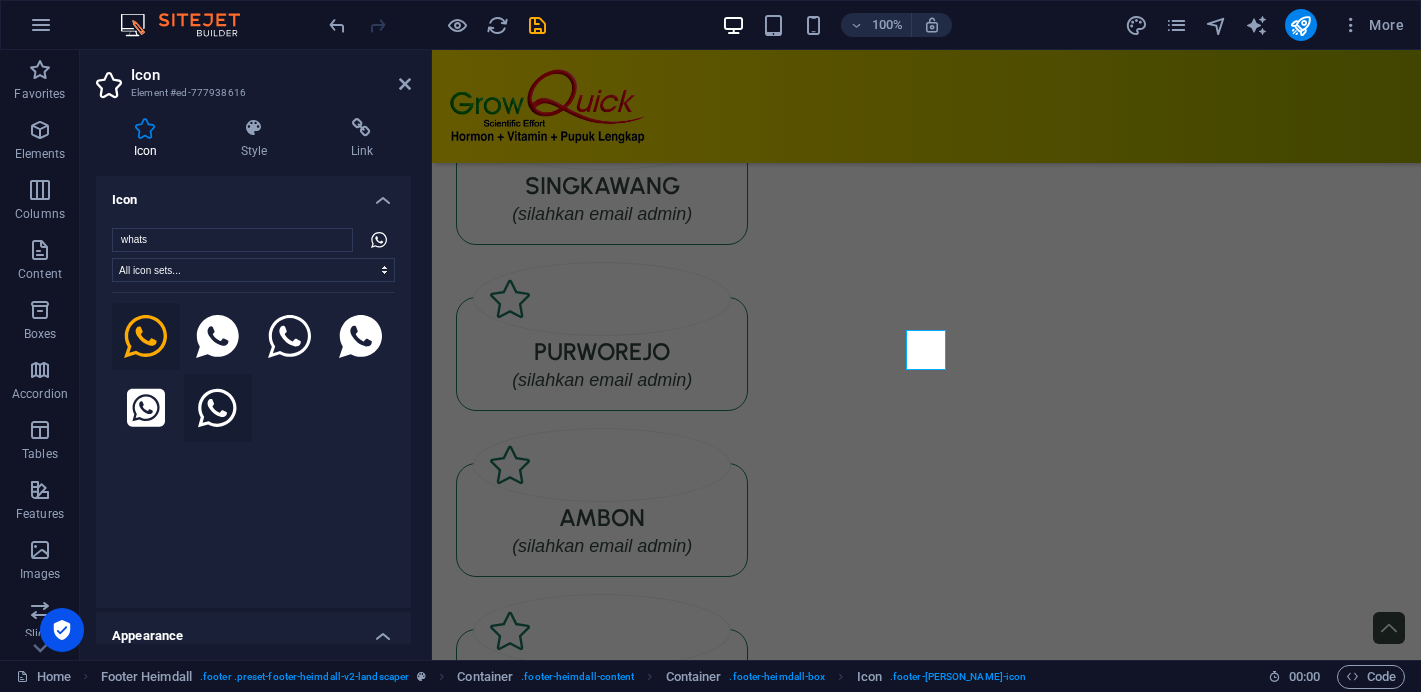 click 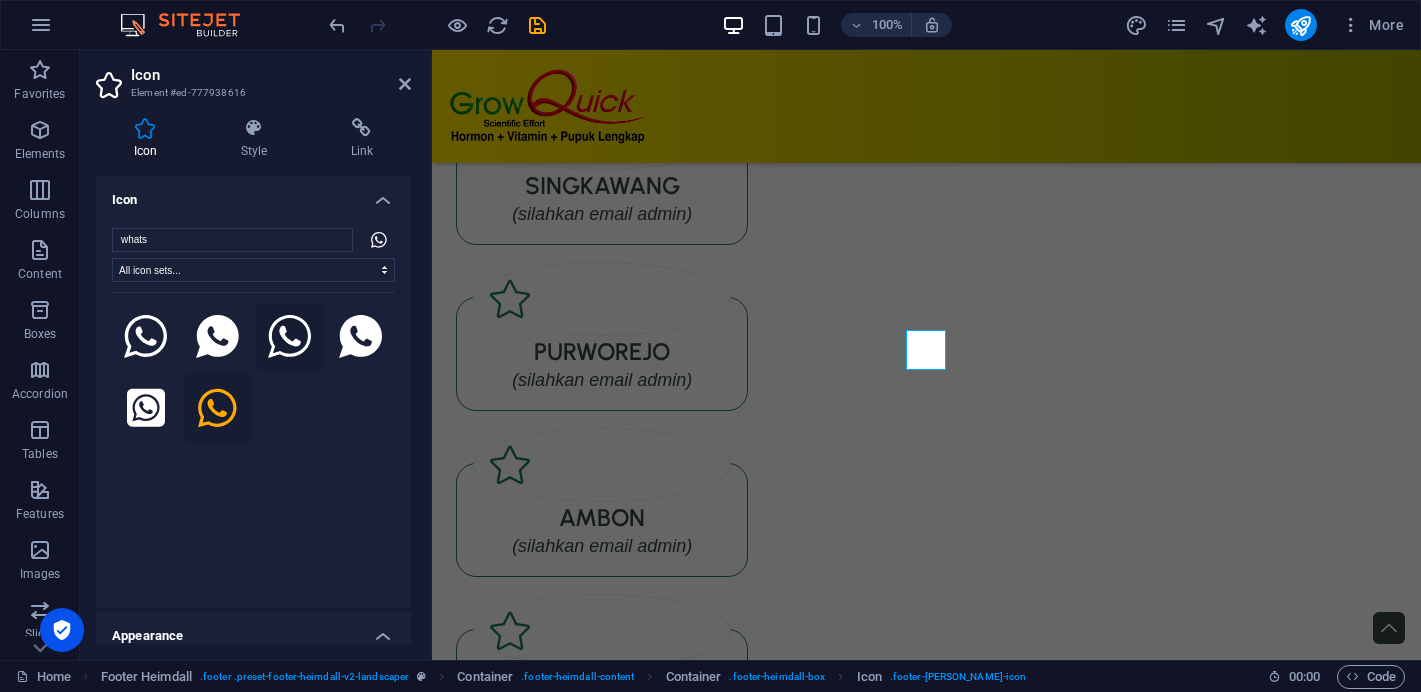 click 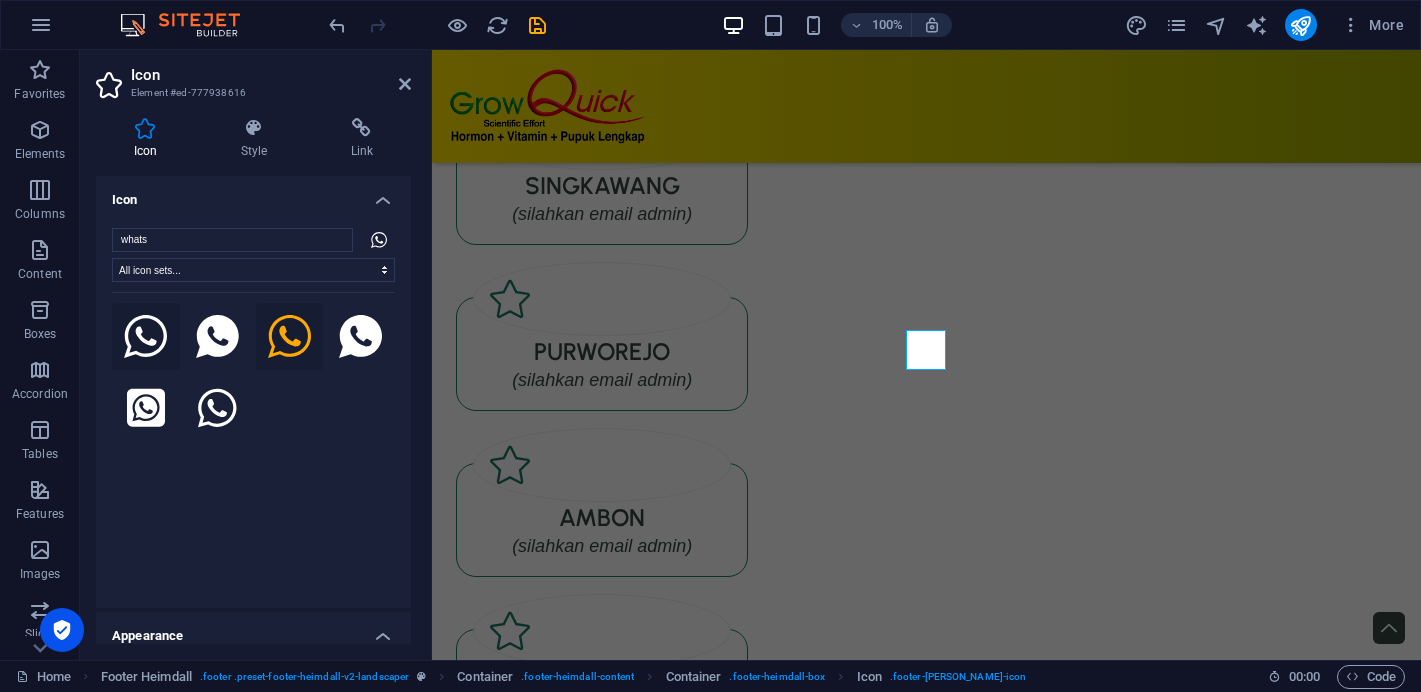 click 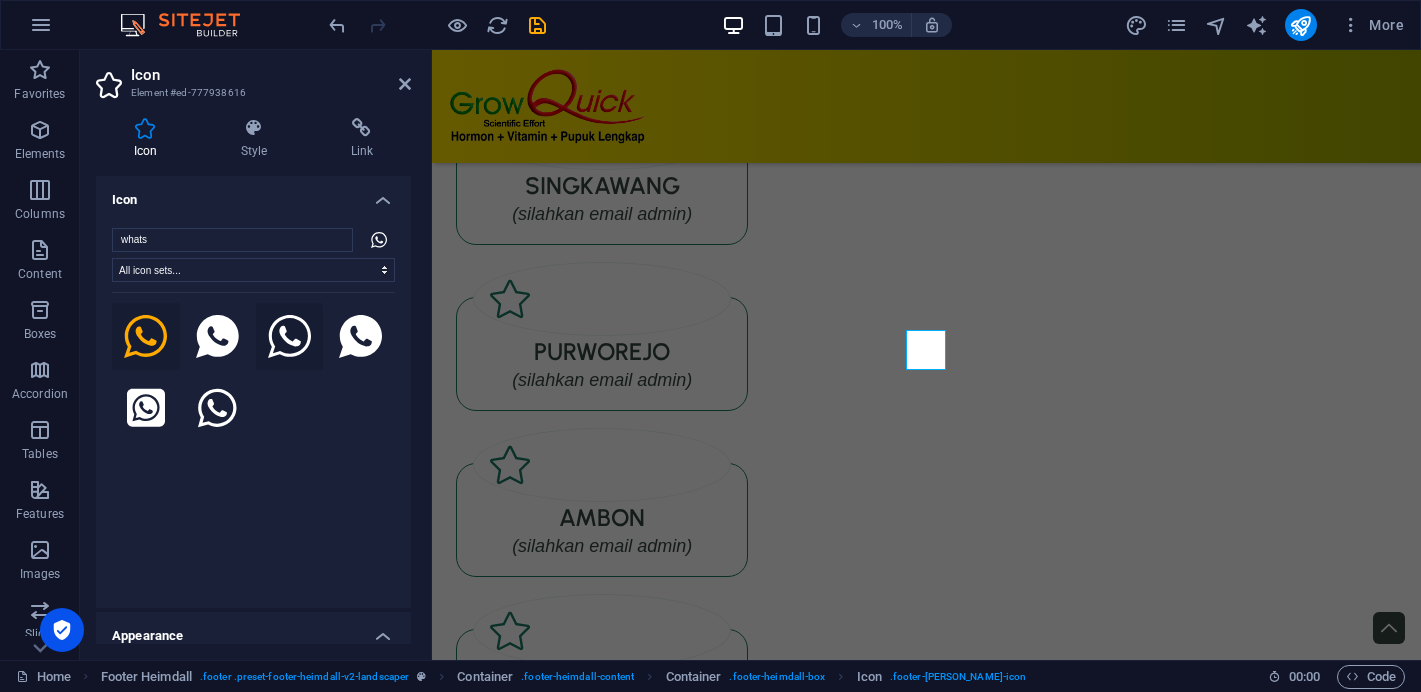 click 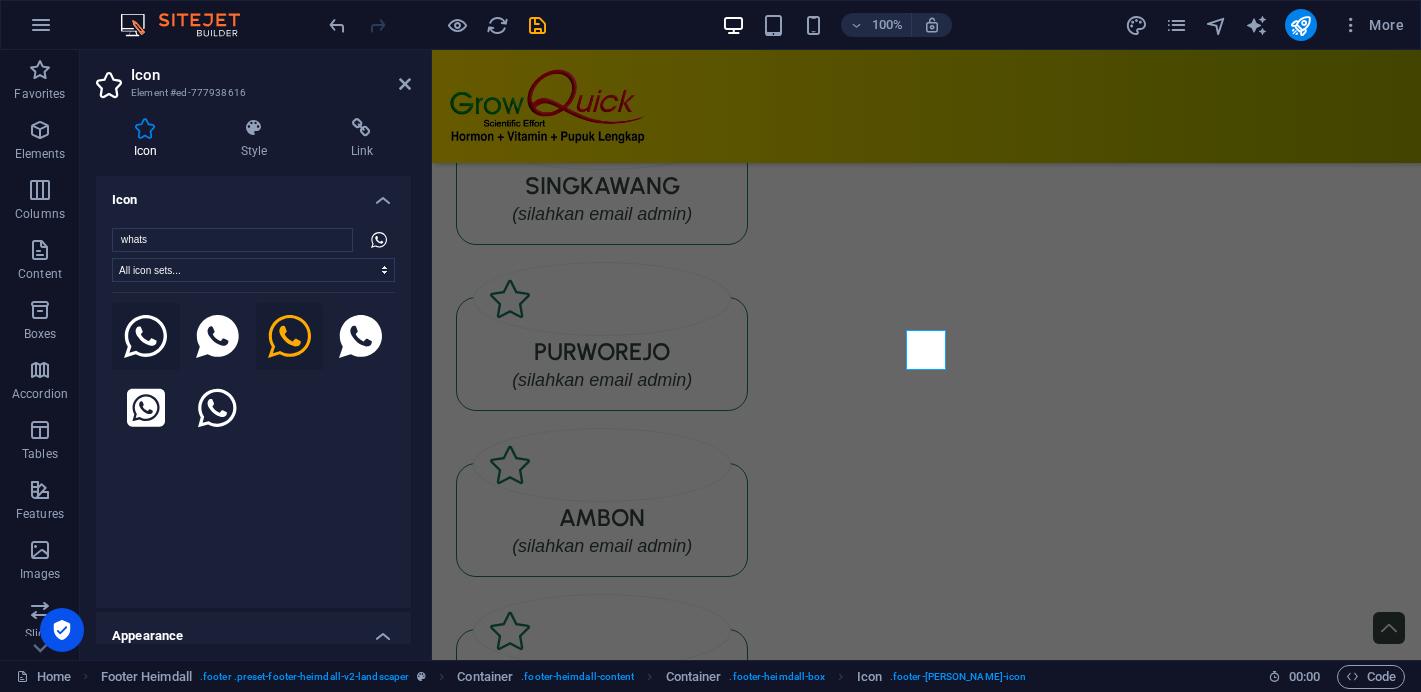 click 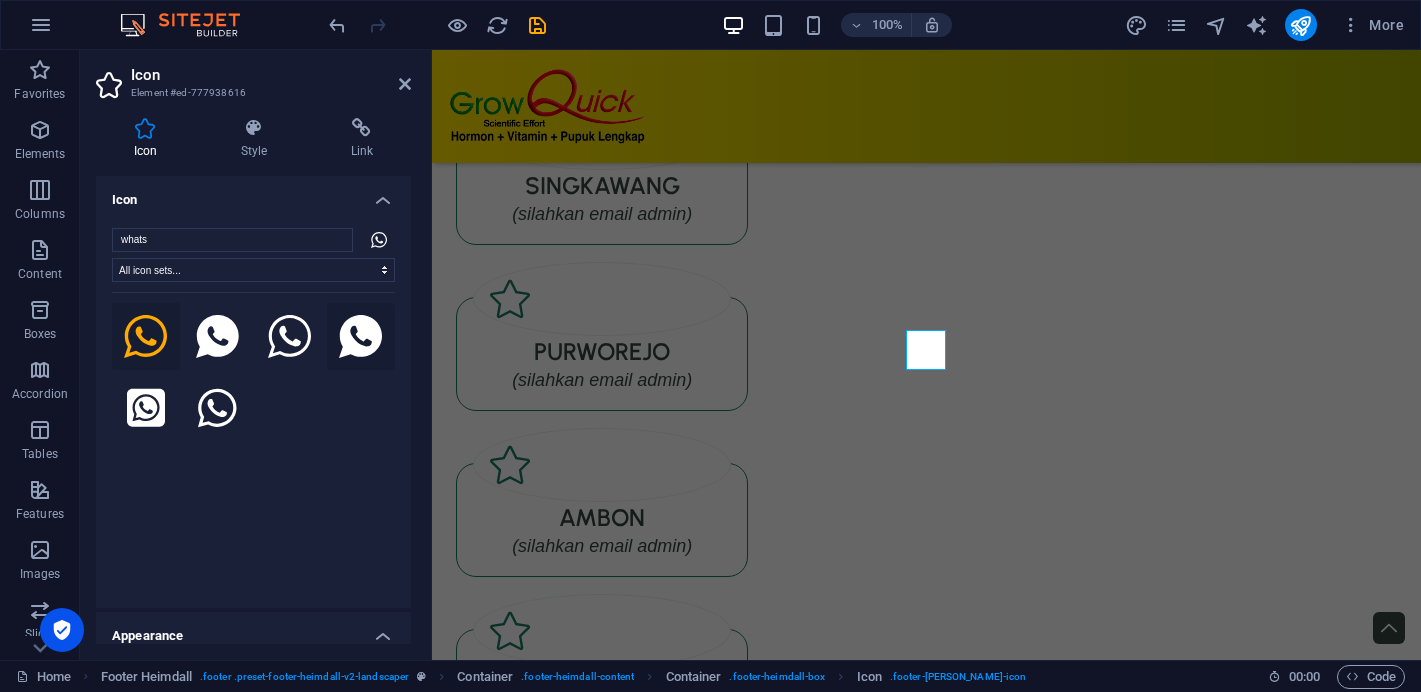click 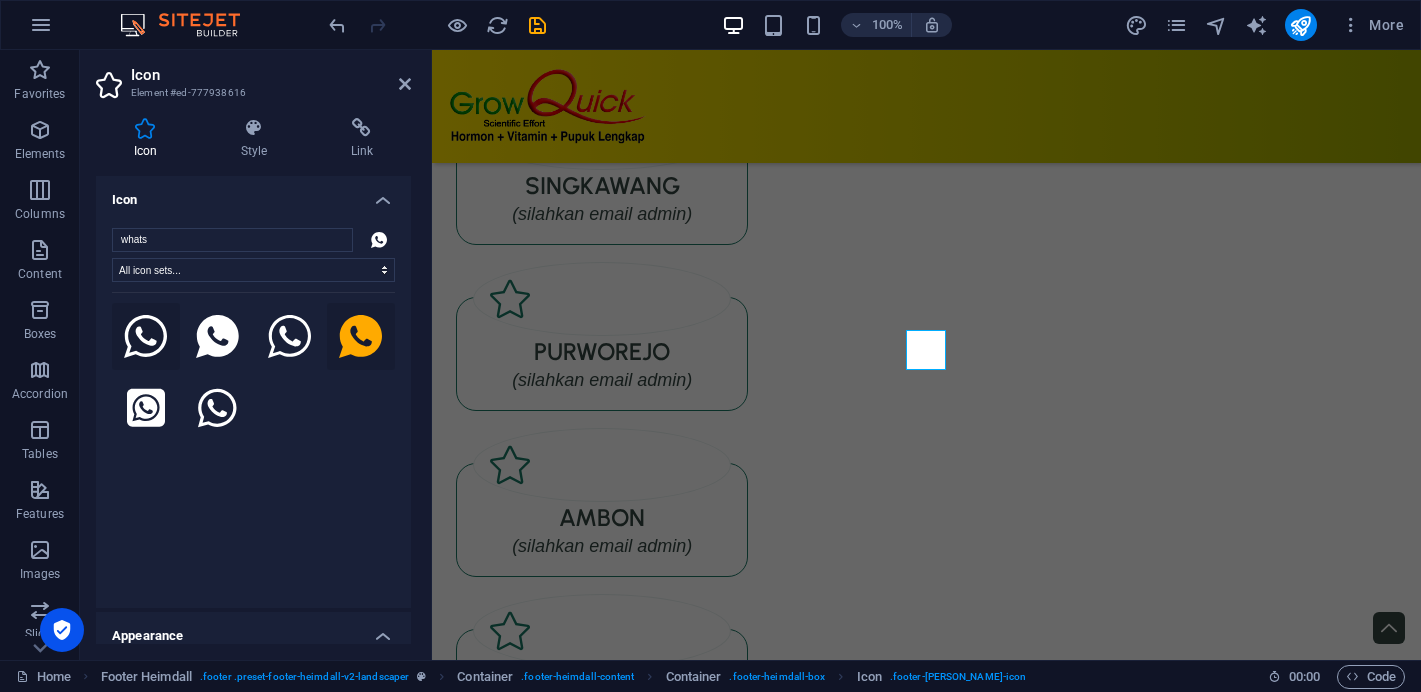 click 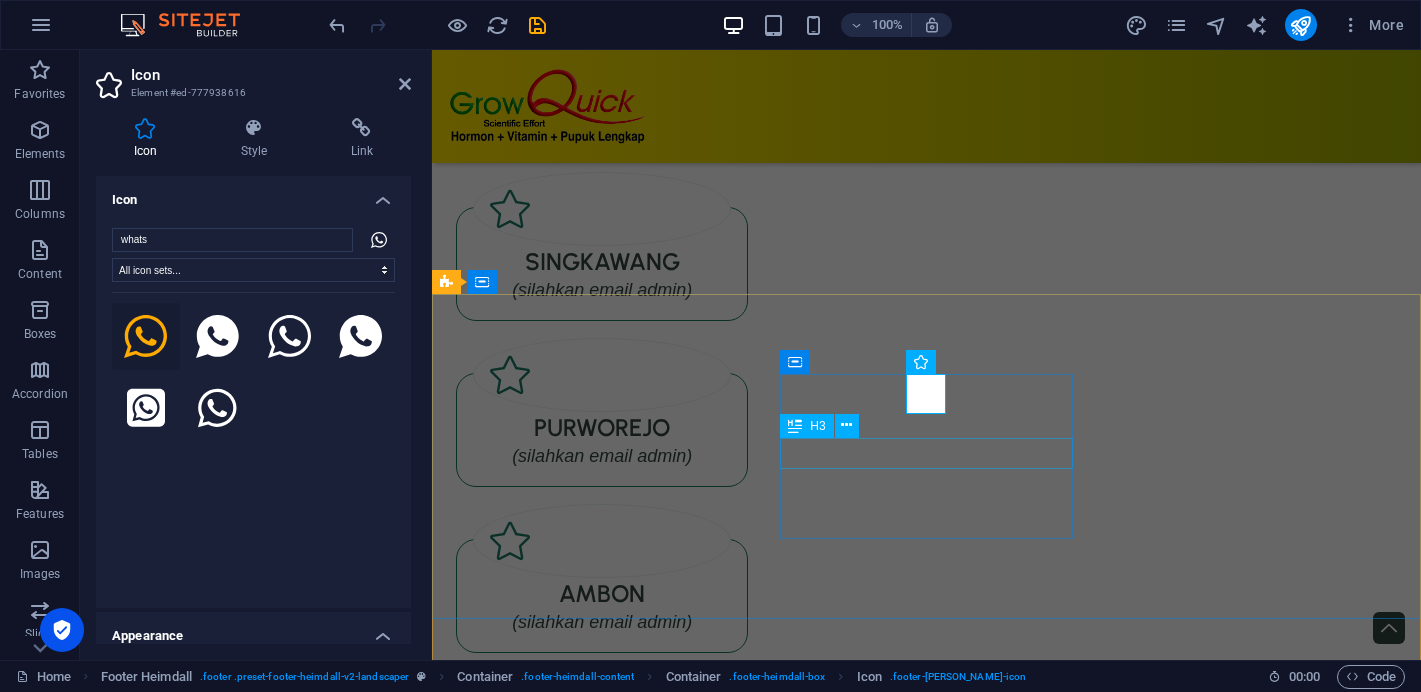 scroll, scrollTop: 11096, scrollLeft: 0, axis: vertical 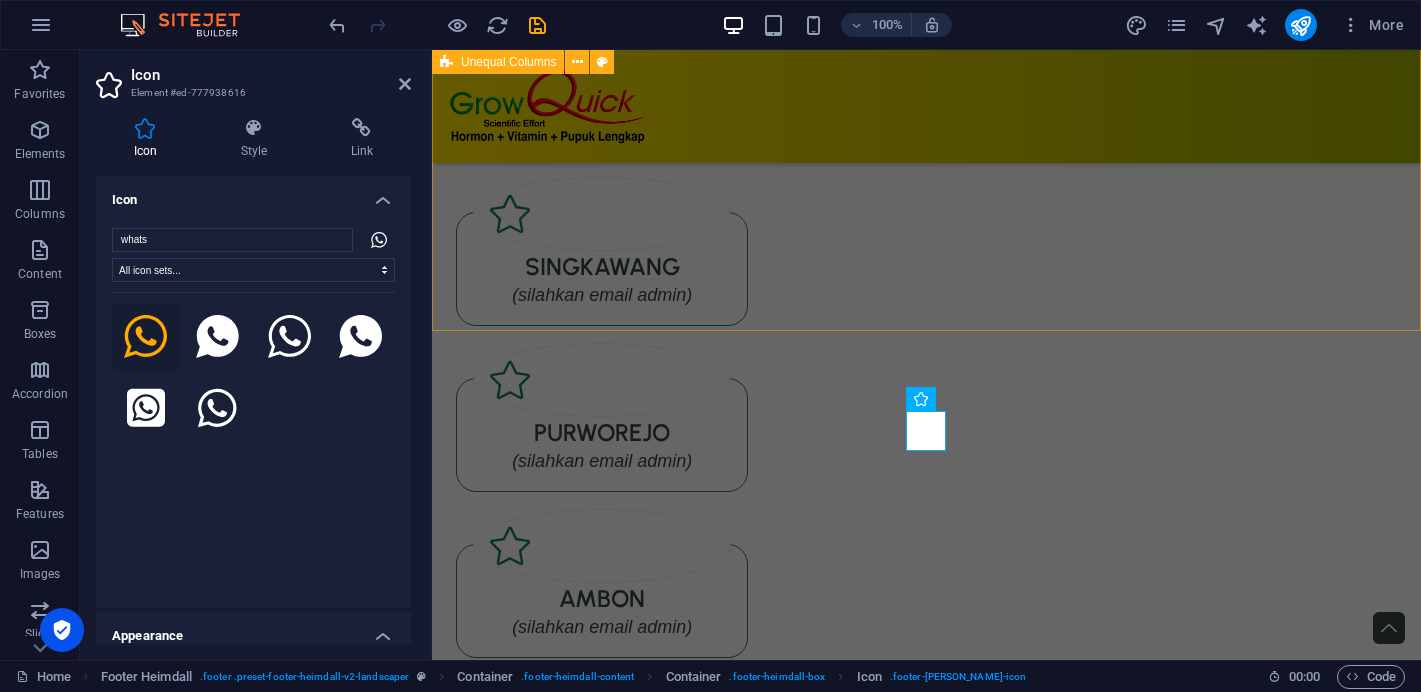 click on "Feel  free  to contact us    I have read and understand the privacy policy. Unreadable? Regenerate CONTACT US" at bounding box center (926, 2134) 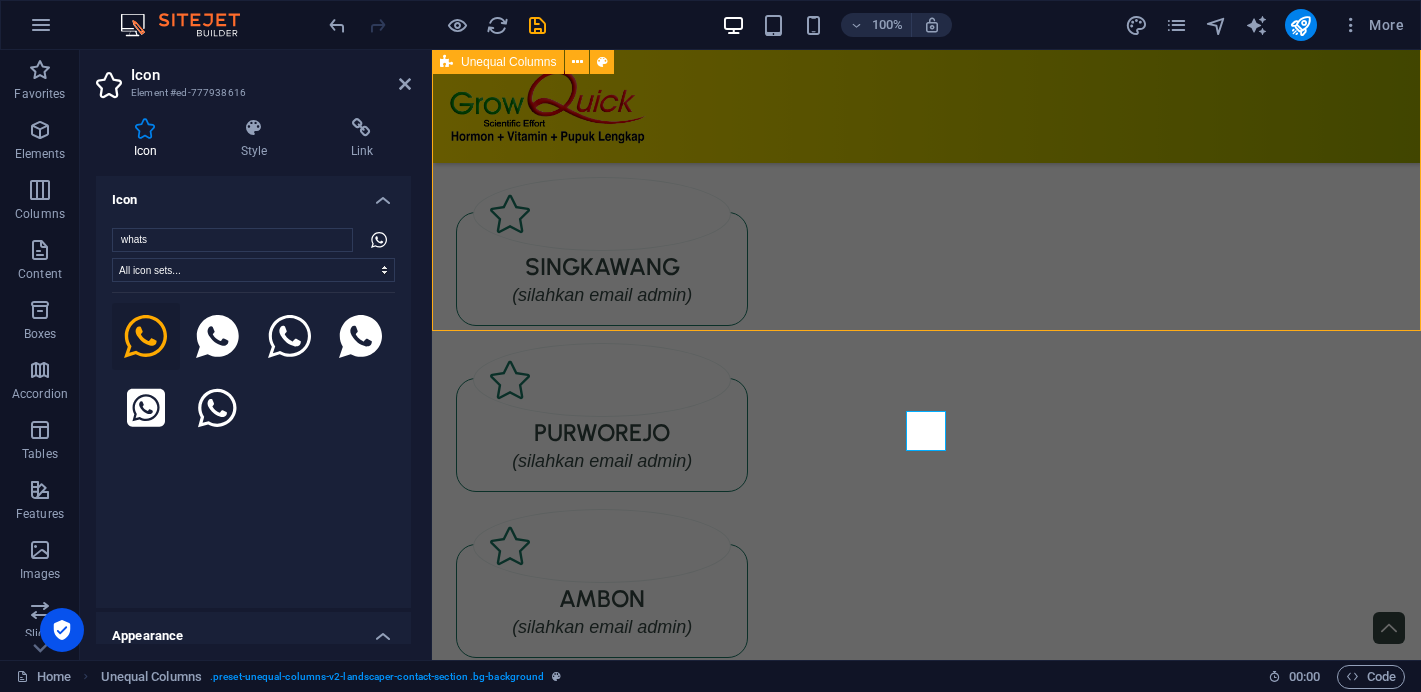 scroll, scrollTop: 12063, scrollLeft: 0, axis: vertical 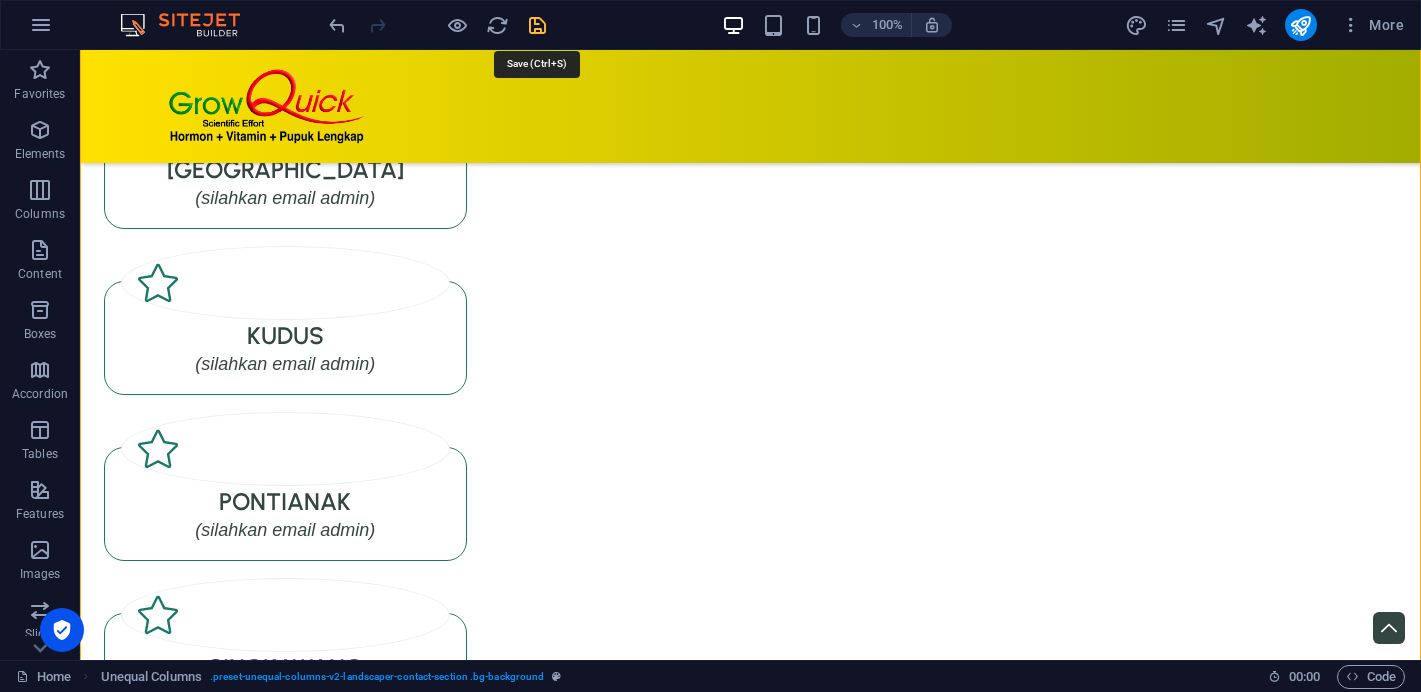 click at bounding box center (537, 25) 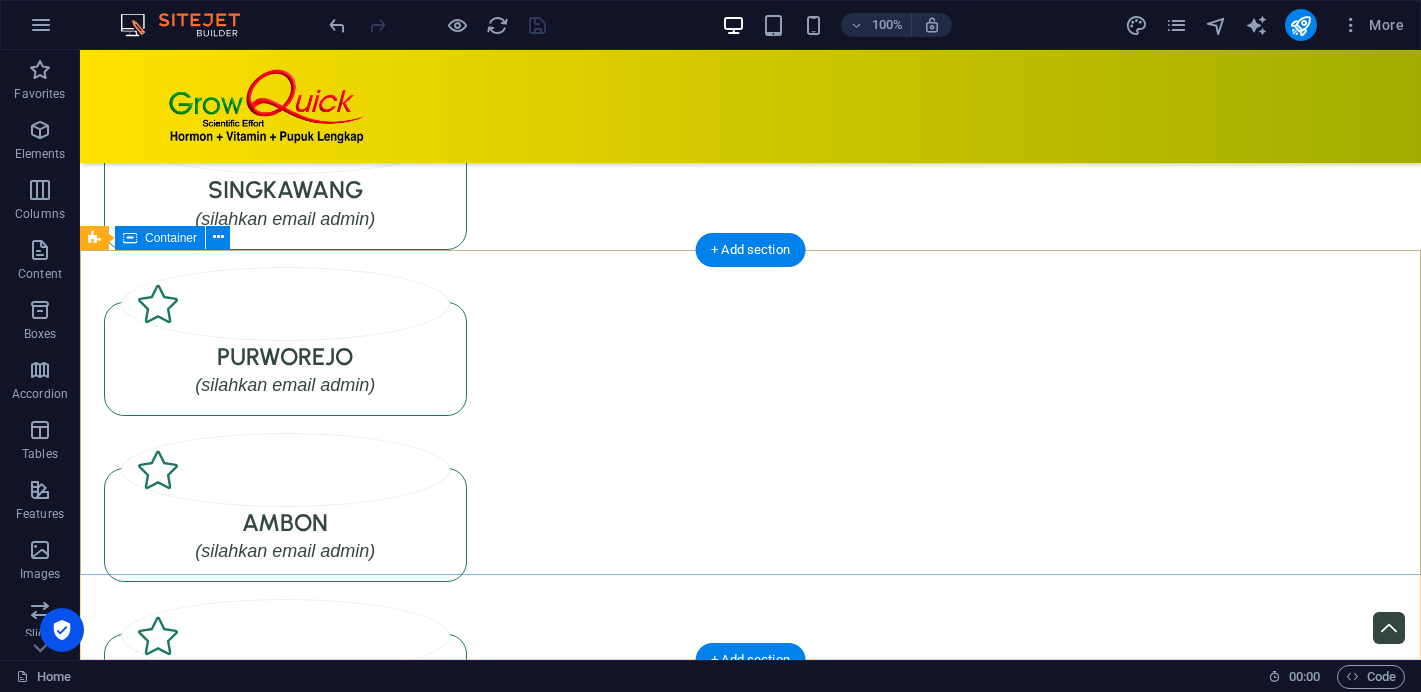 scroll, scrollTop: 12700, scrollLeft: 0, axis: vertical 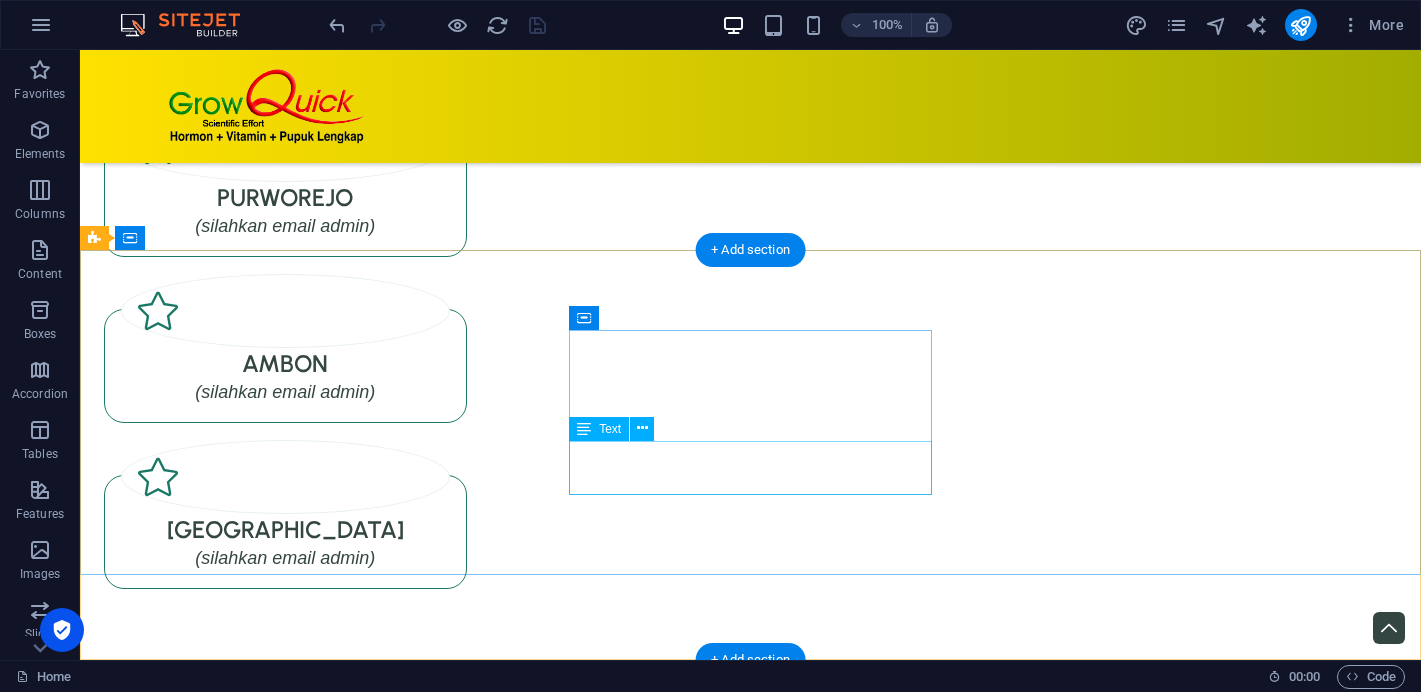 click on "WhatsApp Mobile : [PHONE_NUMBER] ( Whats App Only )" at bounding box center (285, 3563) 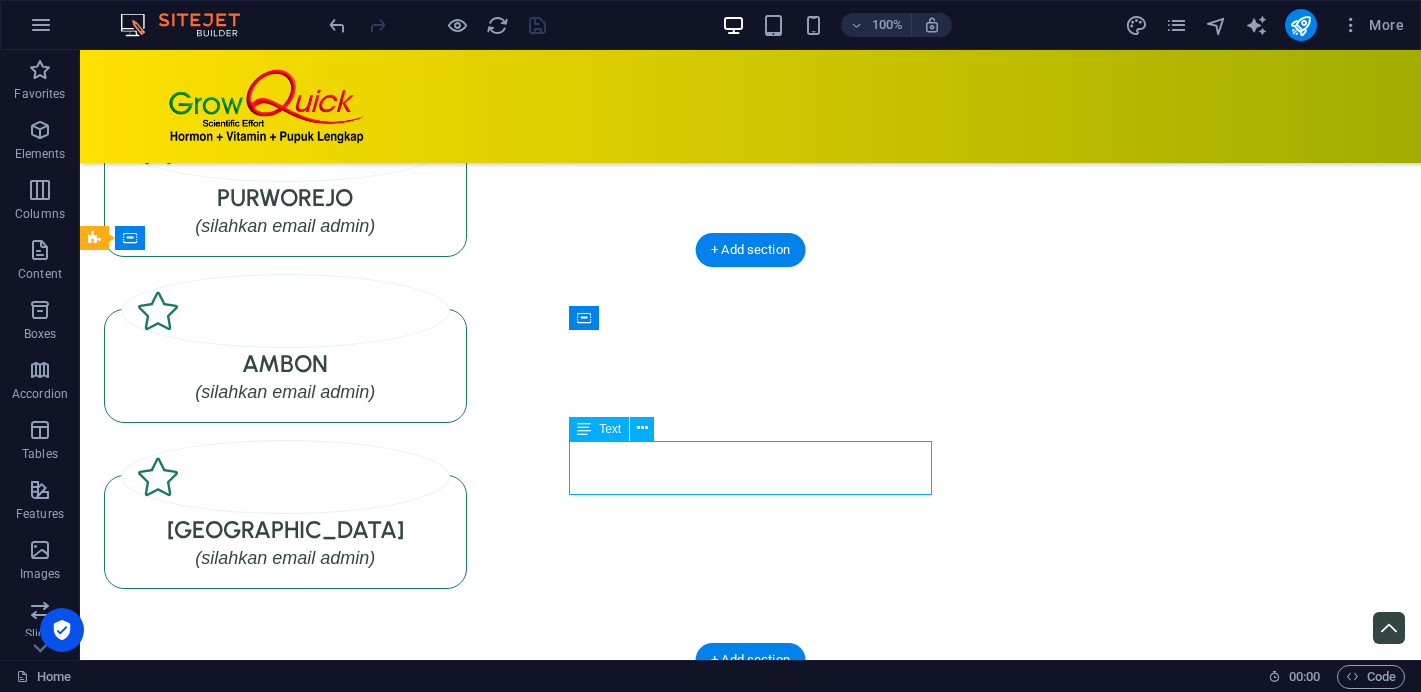 click on "WhatsApp Mobile : [PHONE_NUMBER] ( Whats App Only )" at bounding box center (285, 3563) 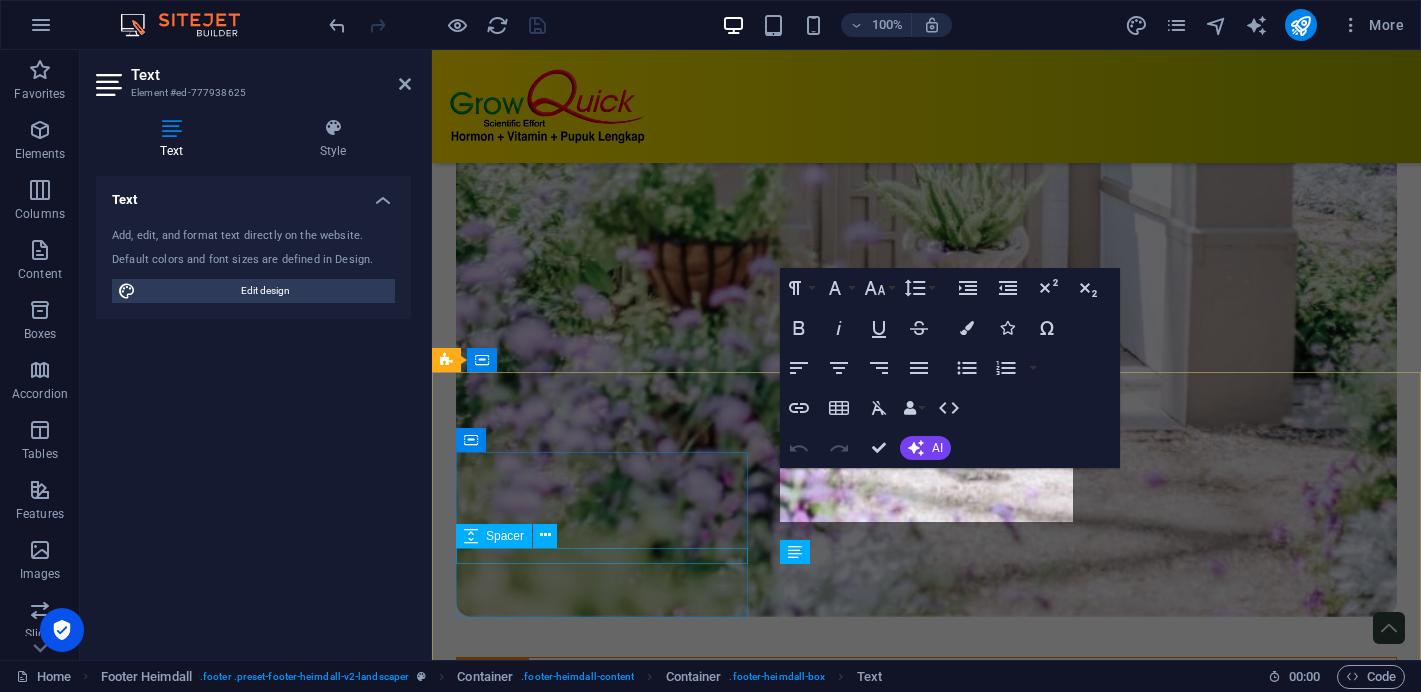 scroll, scrollTop: 11150, scrollLeft: 0, axis: vertical 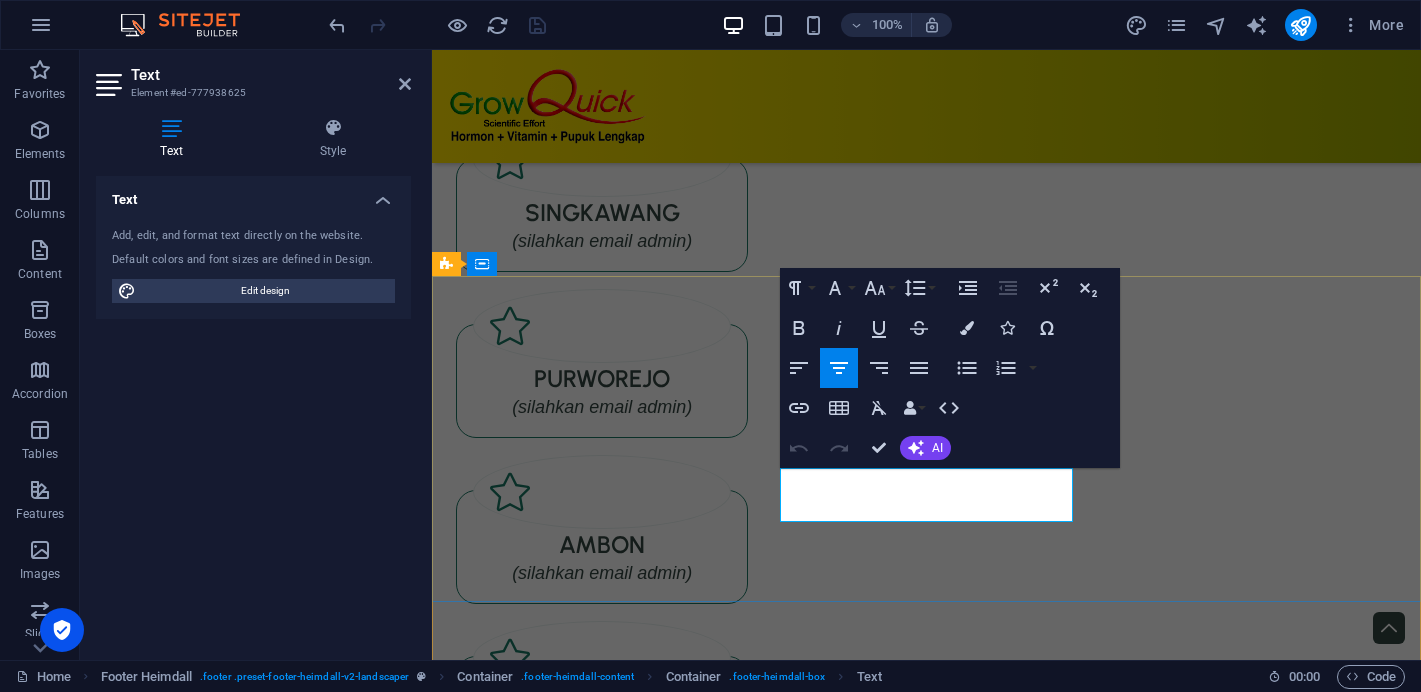 click on "WhatsApp Mobile : [PHONE_NUMBER]" at bounding box center (602, 3534) 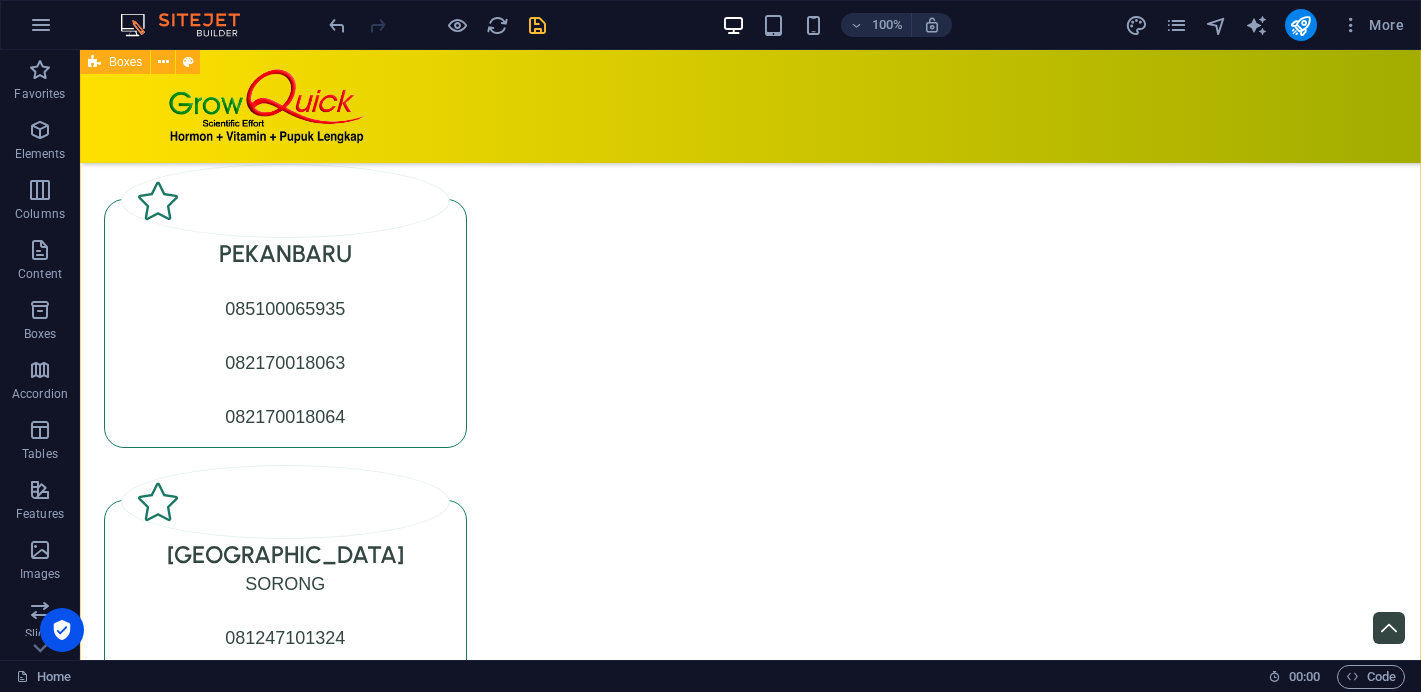 scroll, scrollTop: 10434, scrollLeft: 0, axis: vertical 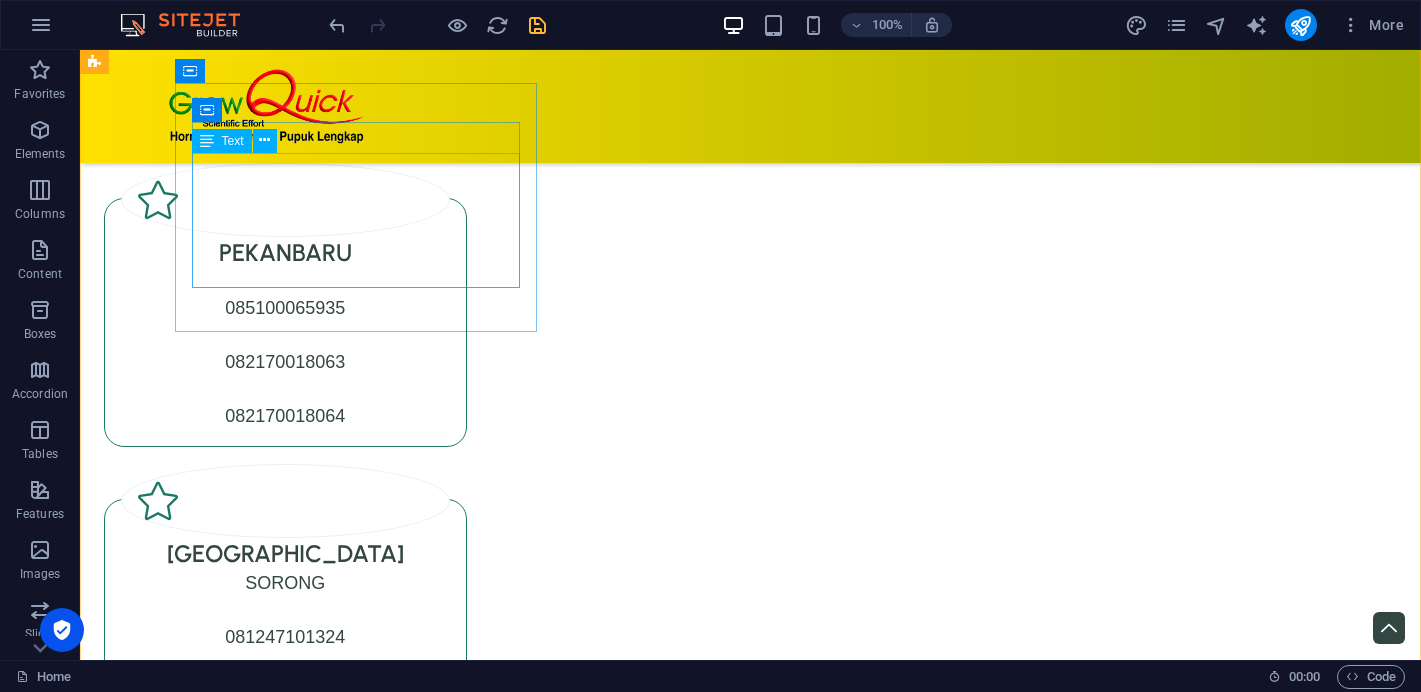 click on "Kep. [GEOGRAPHIC_DATA], DEPOK, [GEOGRAPHIC_DATA], [GEOGRAPHIC_DATA], BEKASI 0818796502 (WA ONLY)" at bounding box center [285, 34] 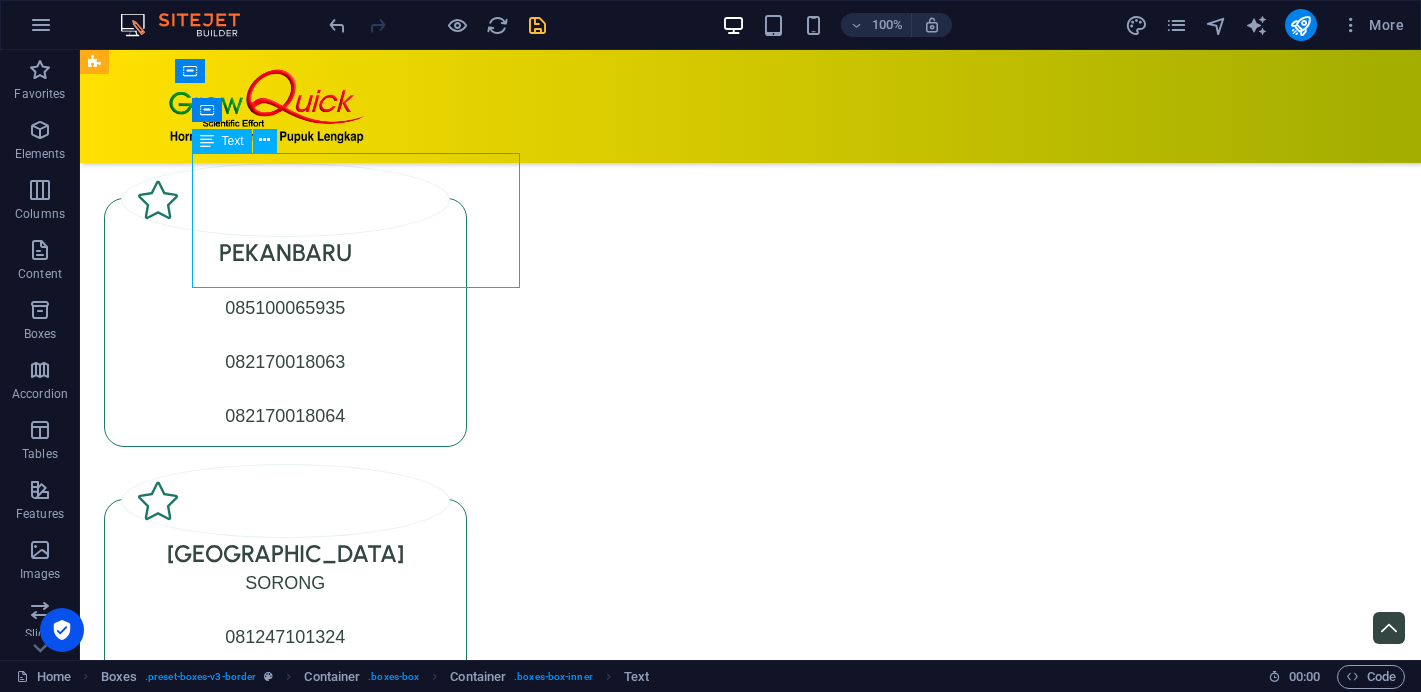 click on "Kep. [GEOGRAPHIC_DATA], DEPOK, [GEOGRAPHIC_DATA], [GEOGRAPHIC_DATA], BEKASI 0818796502 (WA ONLY)" at bounding box center (285, 34) 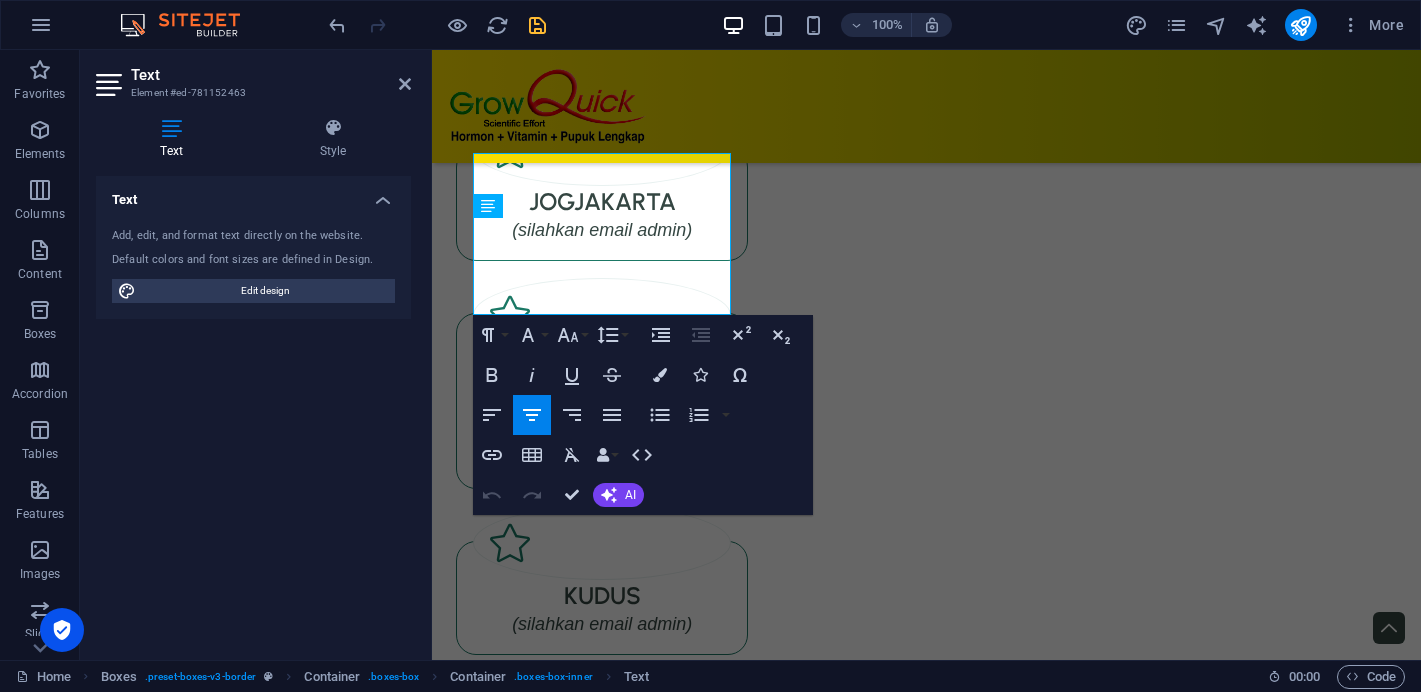 scroll, scrollTop: 8853, scrollLeft: 0, axis: vertical 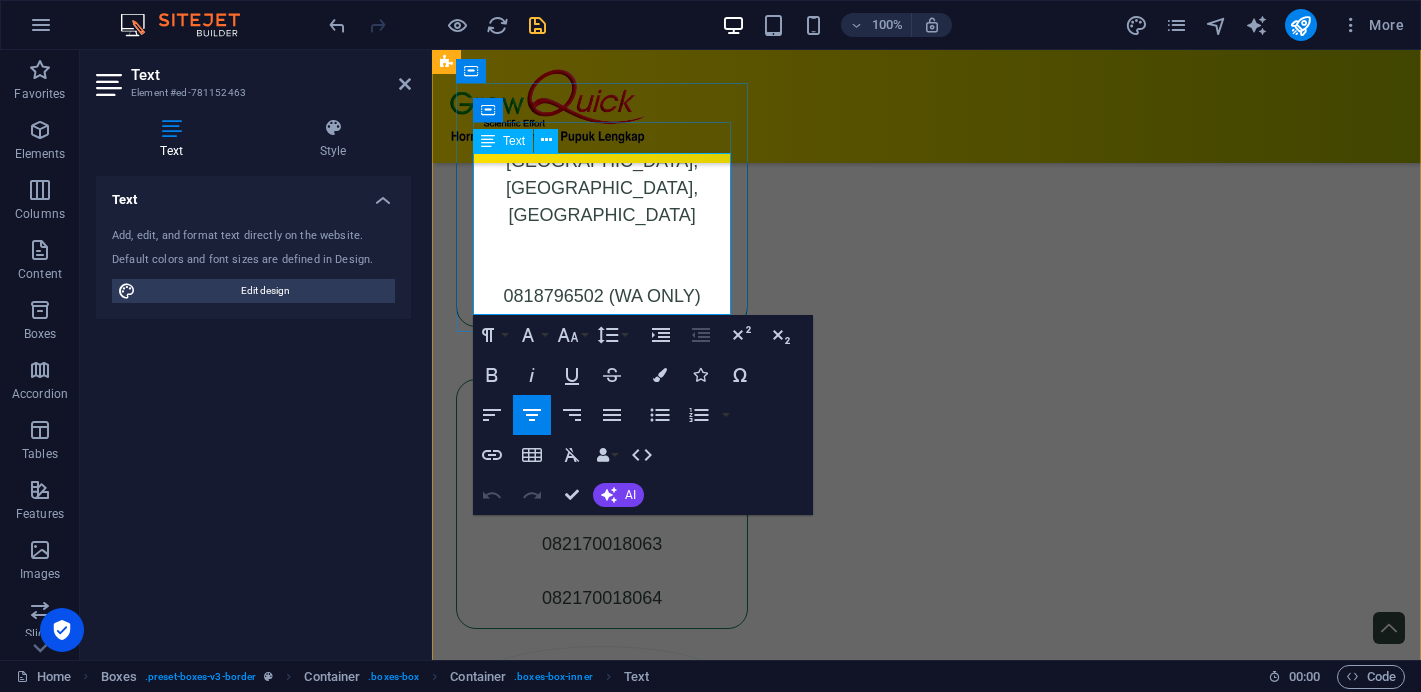 click on "0818796502 (WA ONLY)" at bounding box center [602, 296] 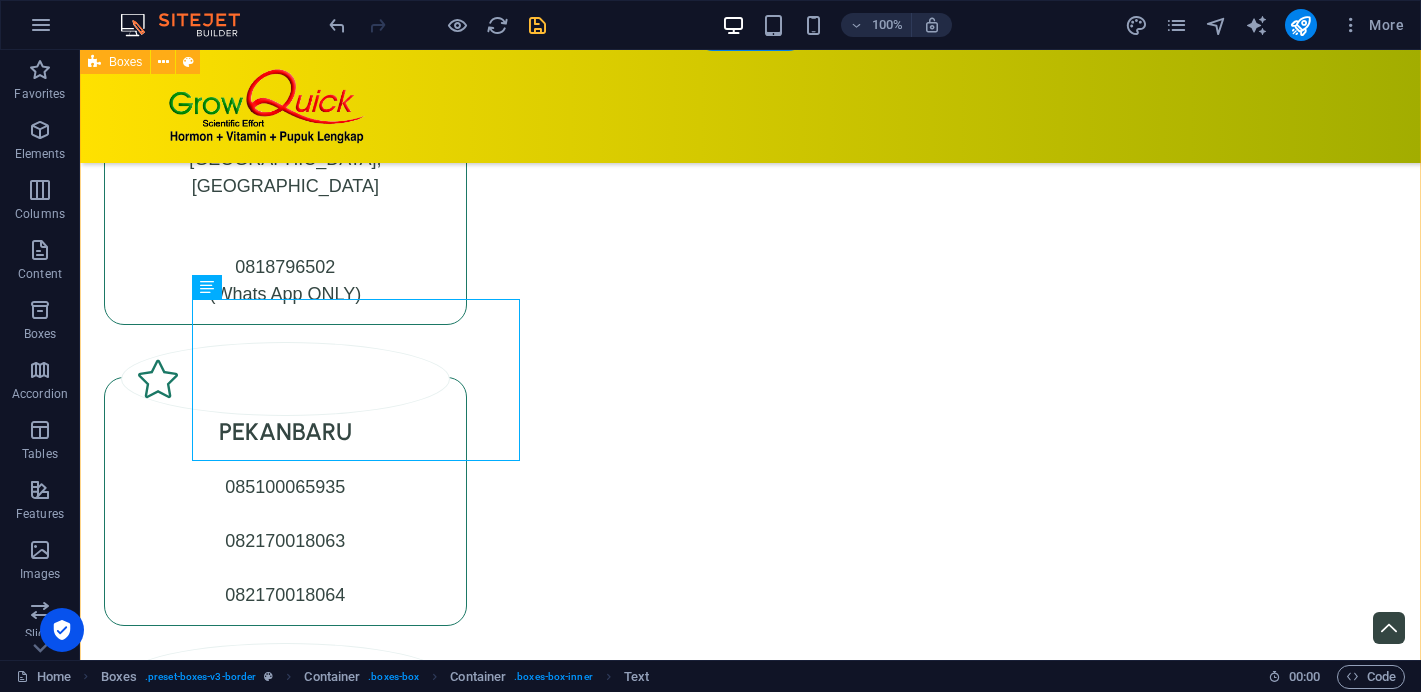 scroll, scrollTop: 10278, scrollLeft: 0, axis: vertical 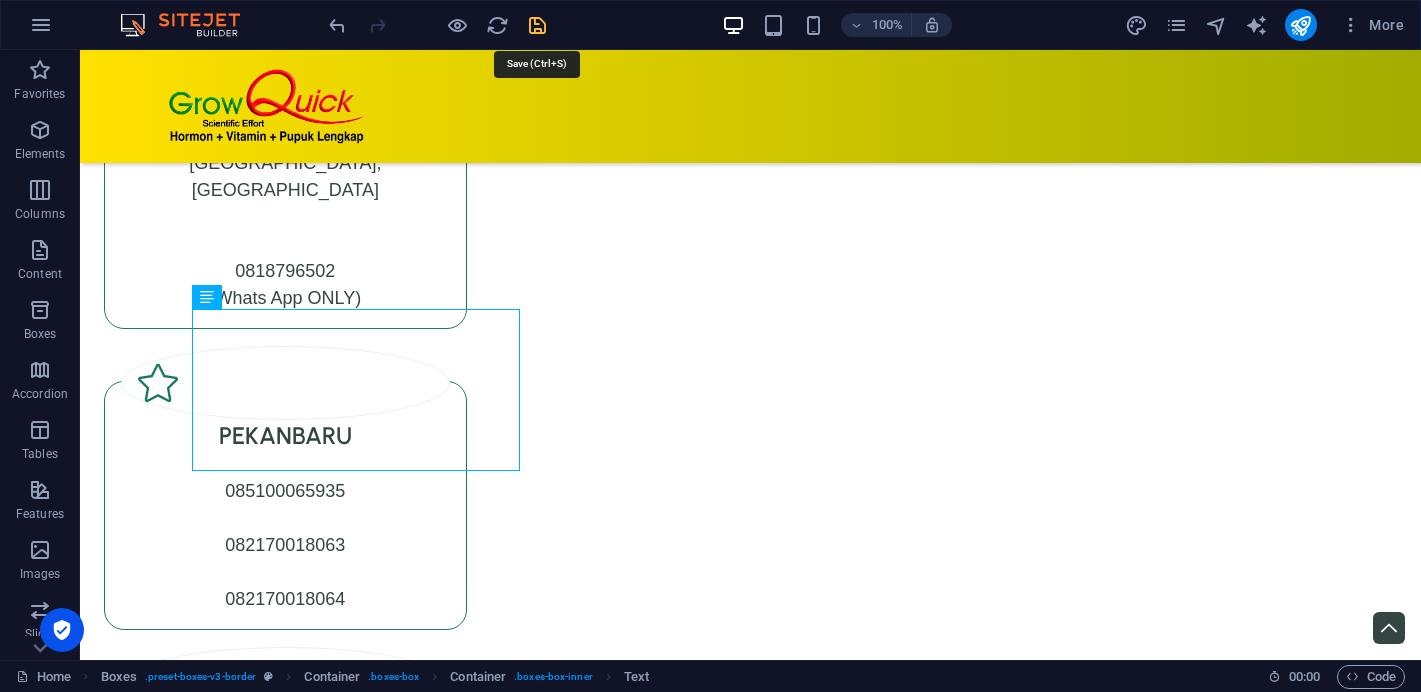 click at bounding box center [537, 25] 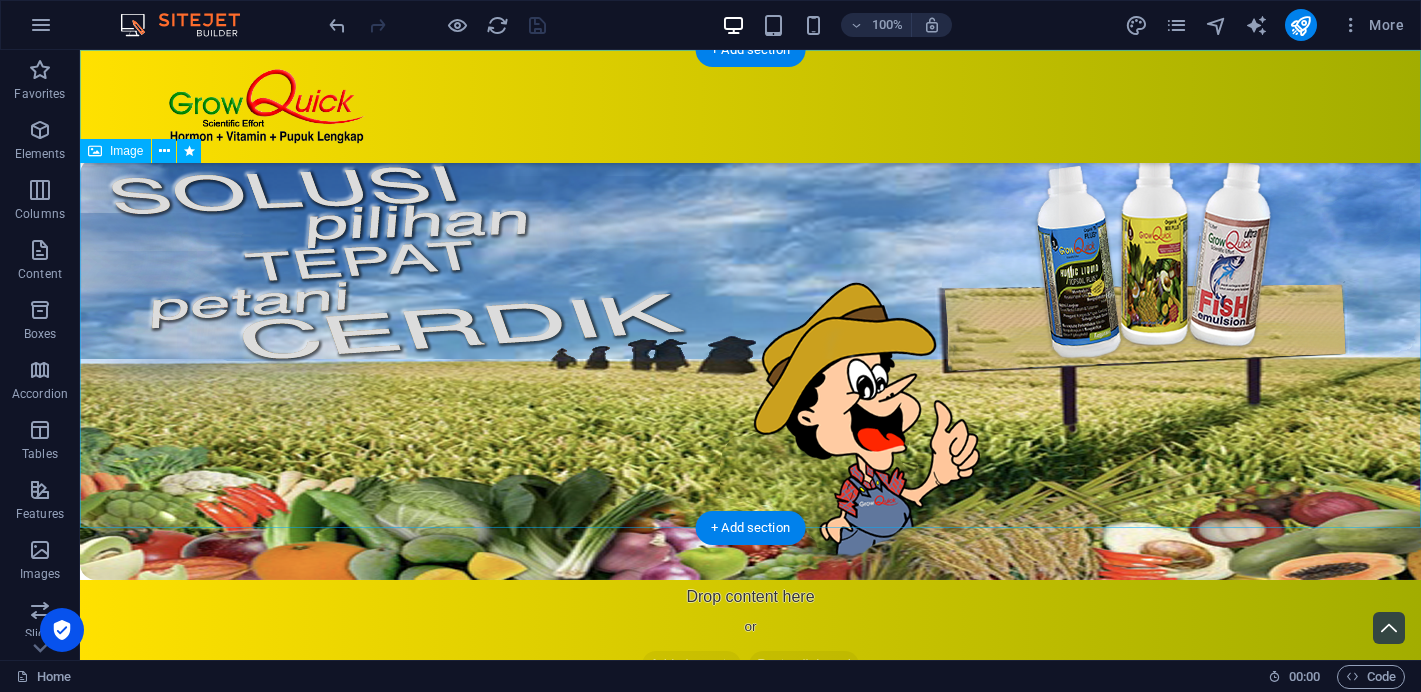 scroll, scrollTop: 0, scrollLeft: 0, axis: both 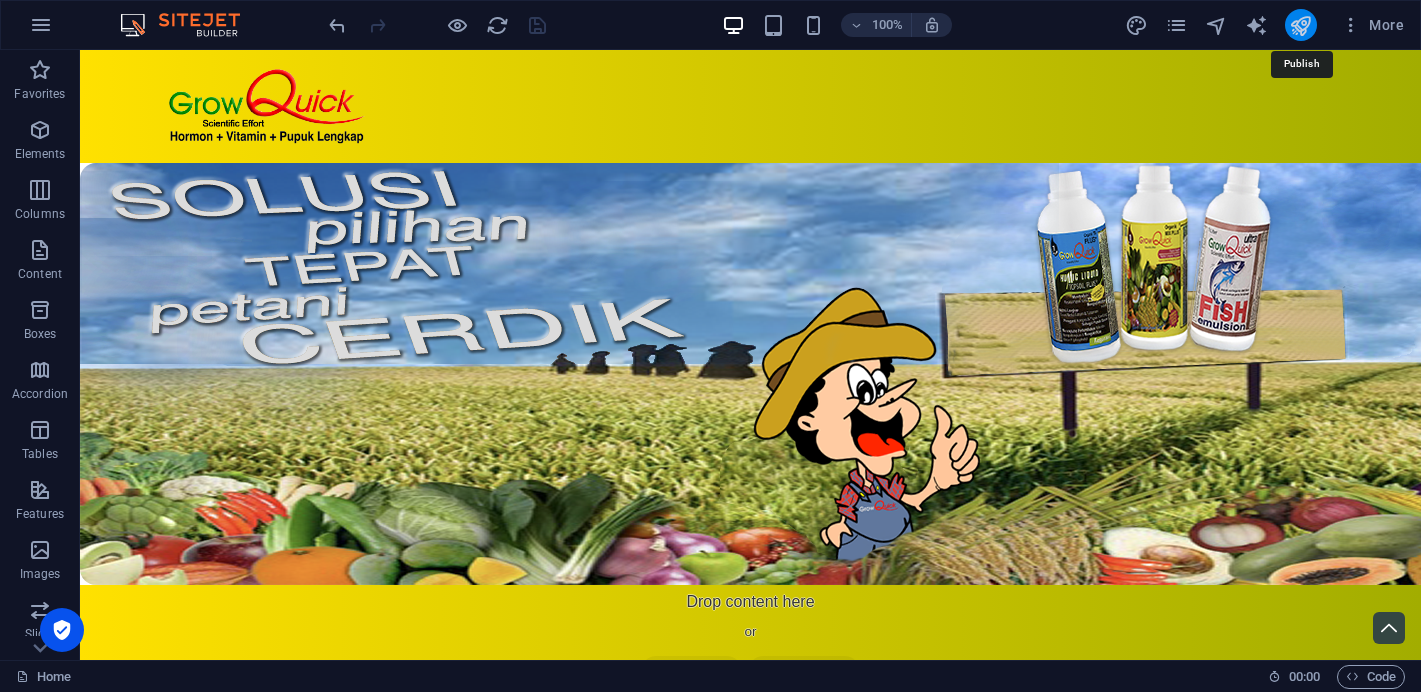 click at bounding box center [1300, 25] 